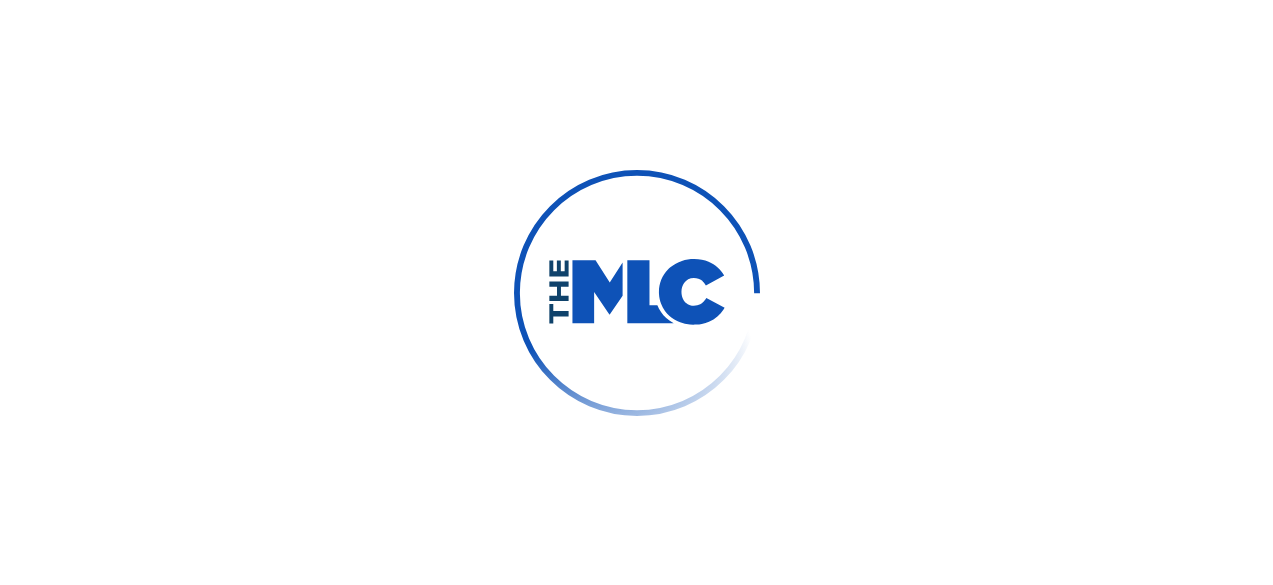 scroll, scrollTop: 0, scrollLeft: 0, axis: both 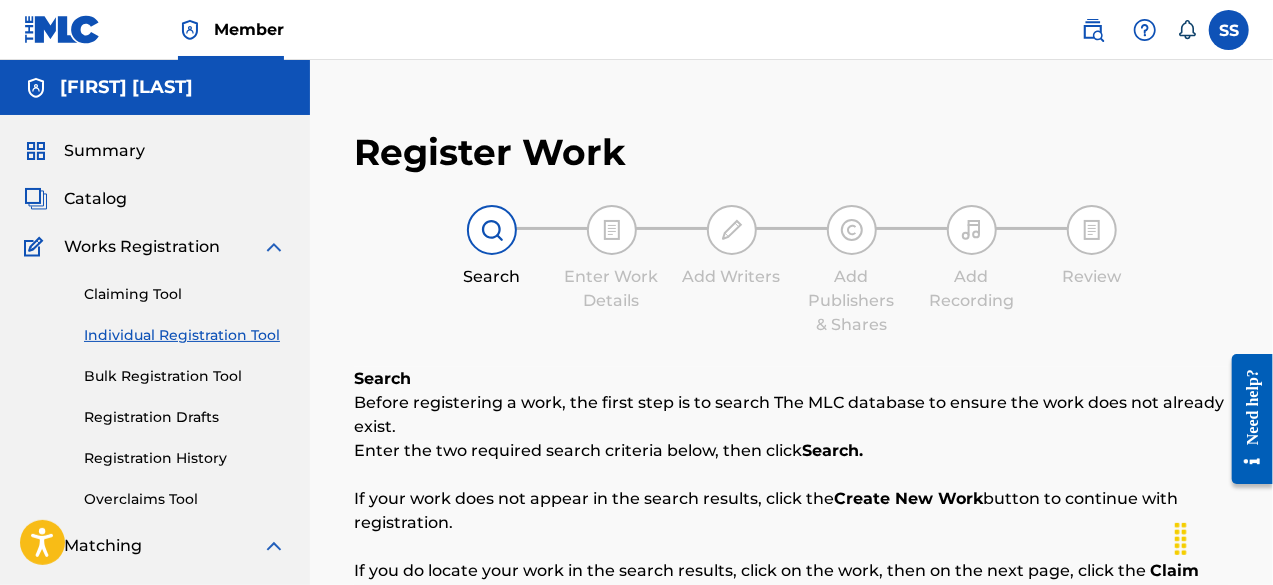 click at bounding box center [612, 230] 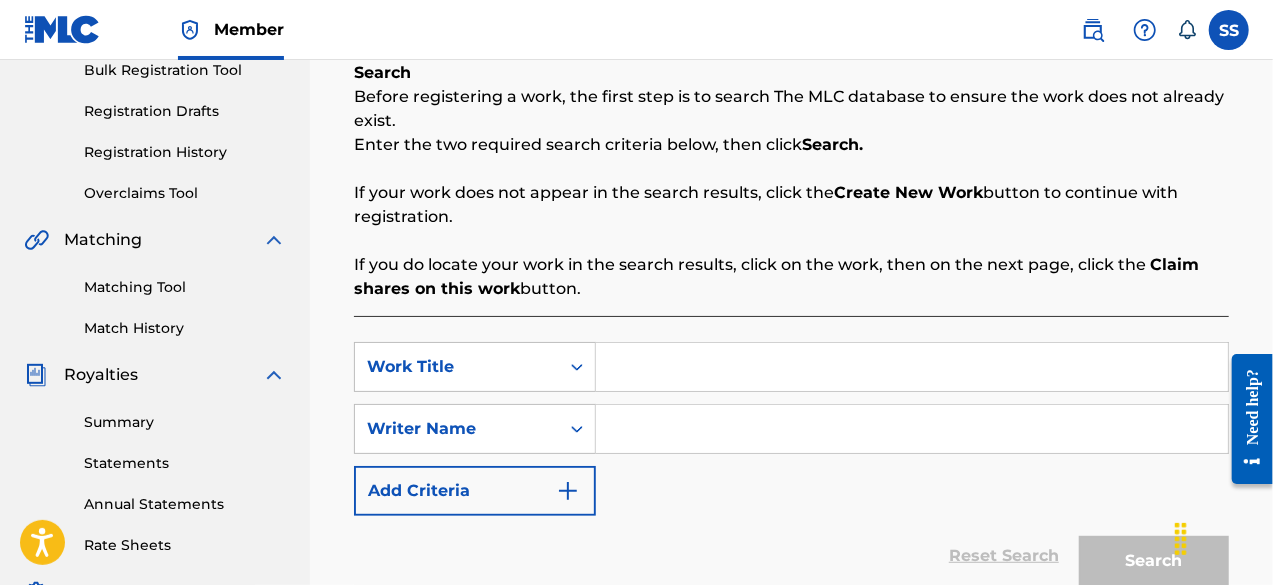 scroll, scrollTop: 309, scrollLeft: 0, axis: vertical 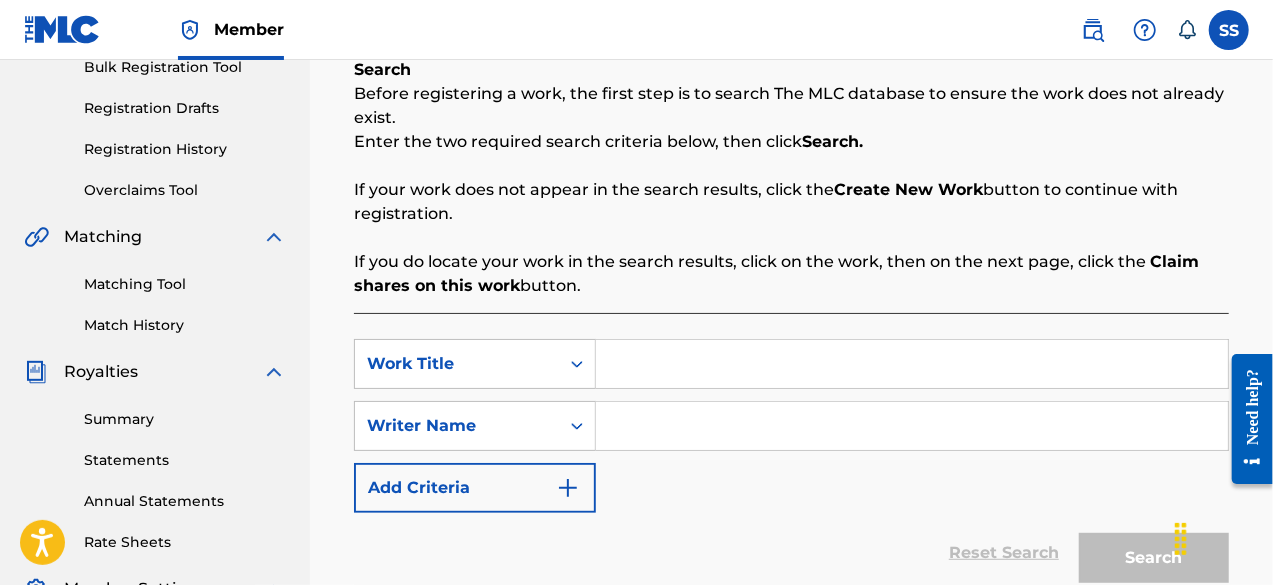 click at bounding box center (912, 364) 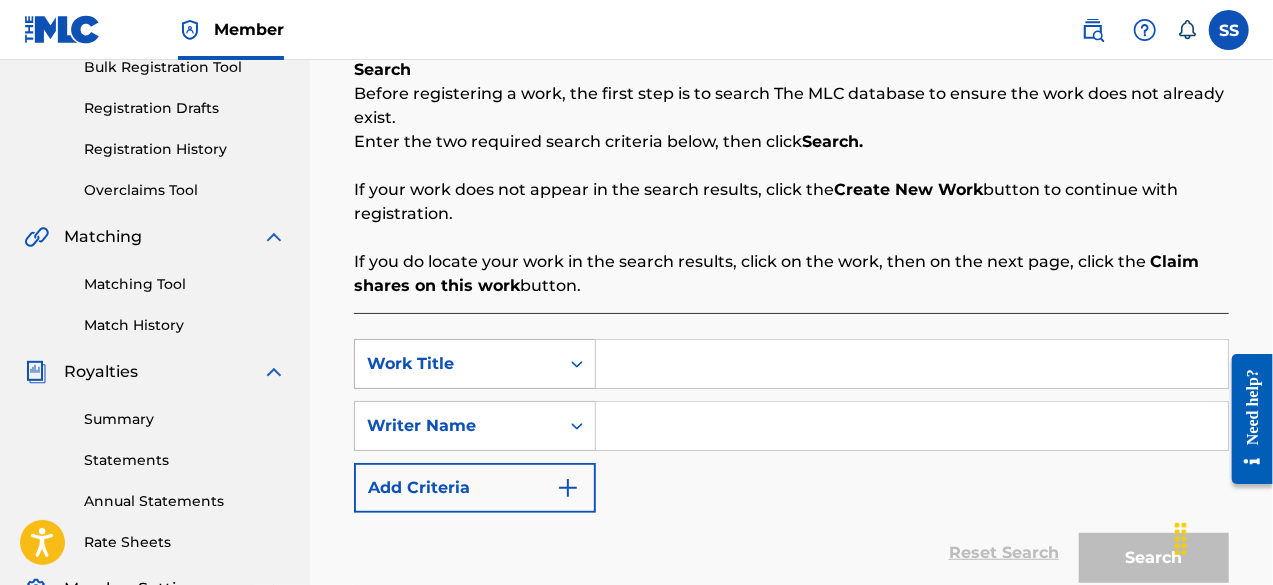 click 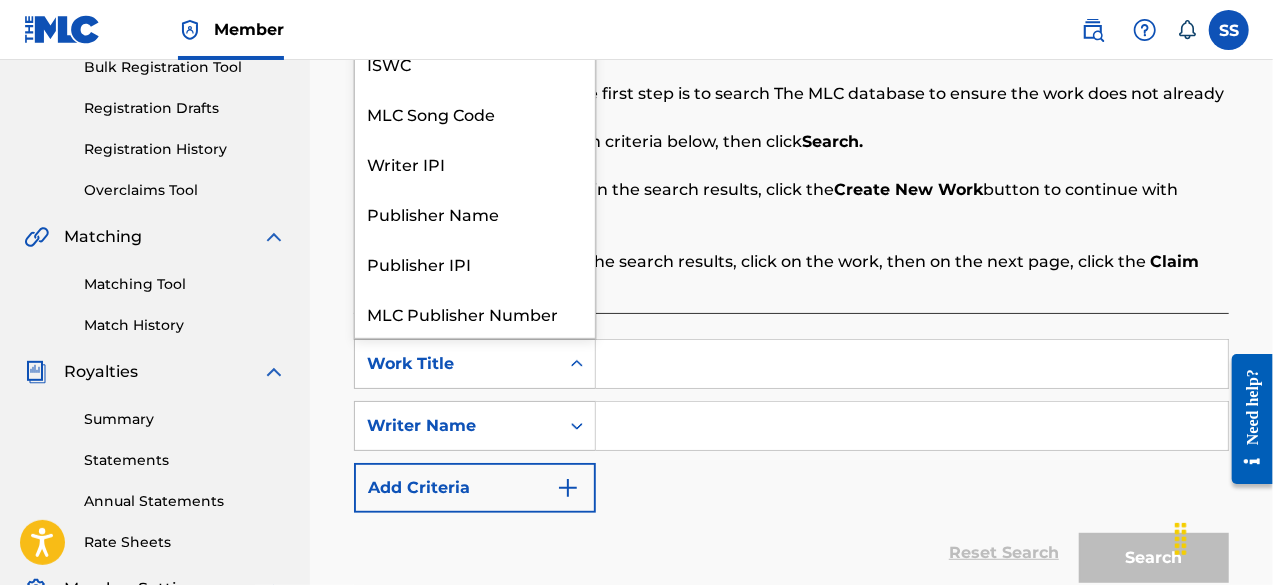 scroll, scrollTop: 50, scrollLeft: 0, axis: vertical 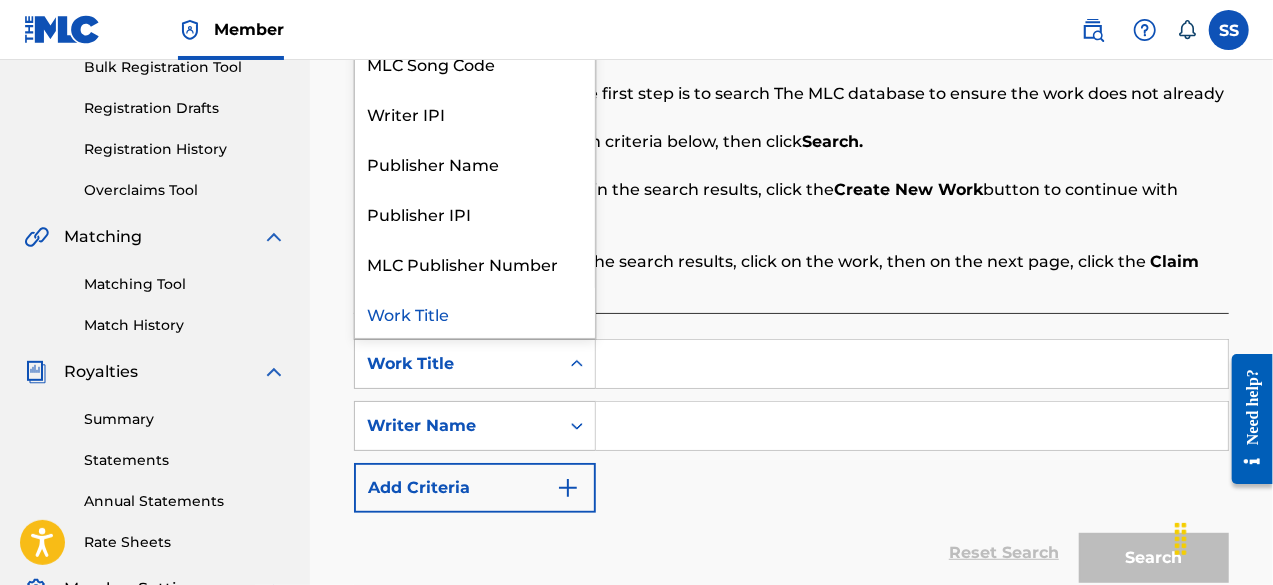 click at bounding box center (912, 364) 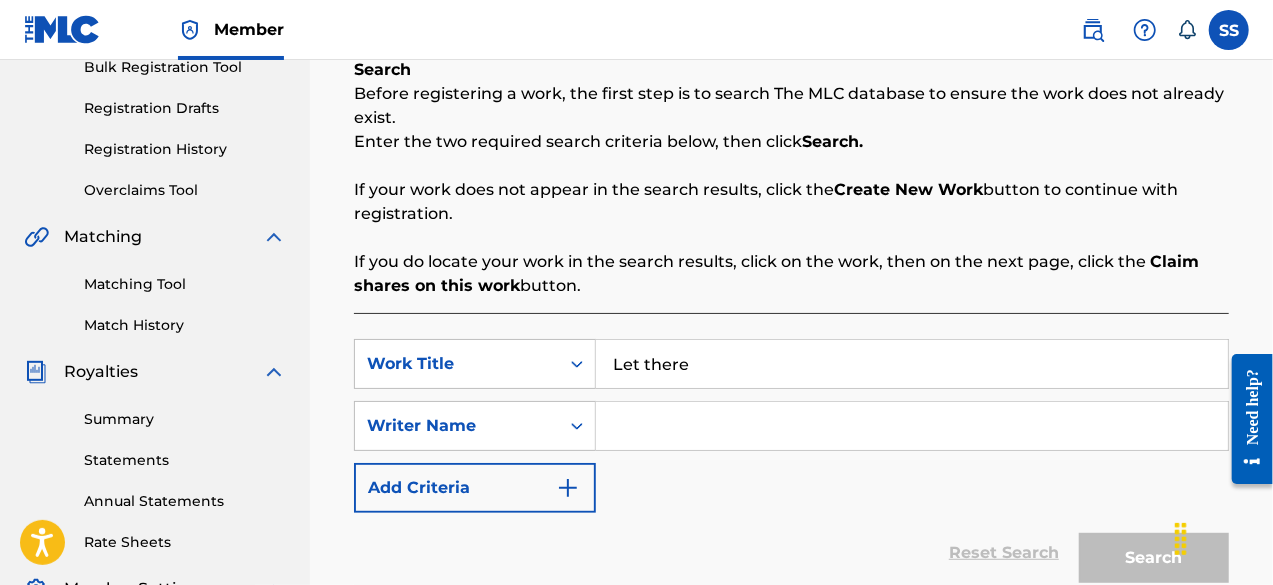 click on "Let there" at bounding box center [912, 364] 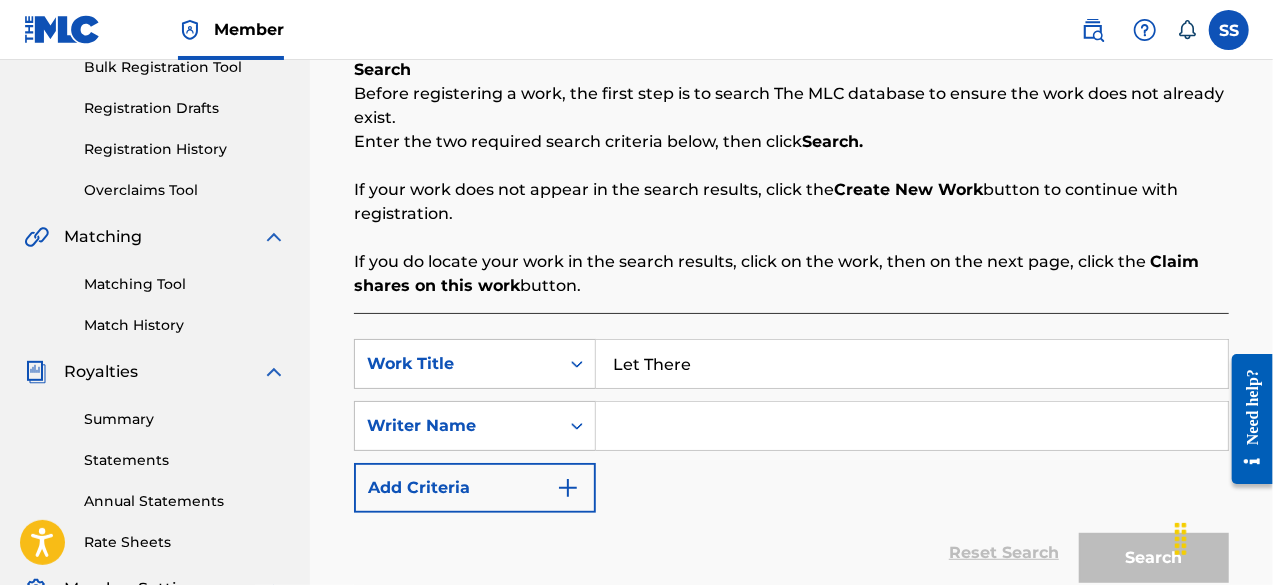click on "Let There" at bounding box center (912, 364) 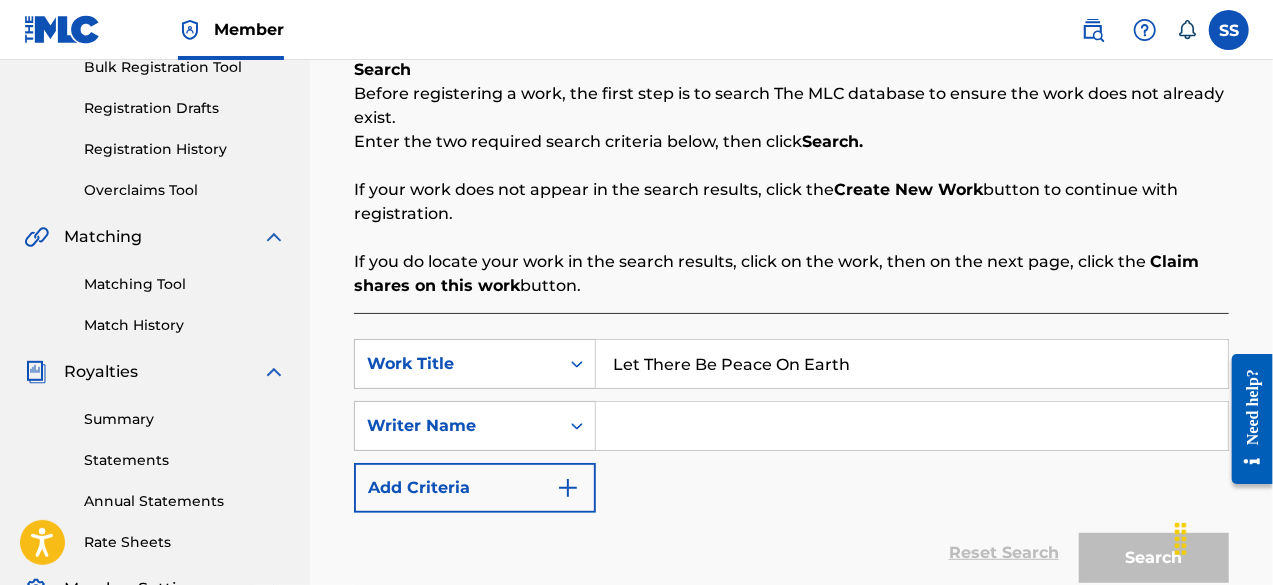 type on "Let There Be Peace On Earth" 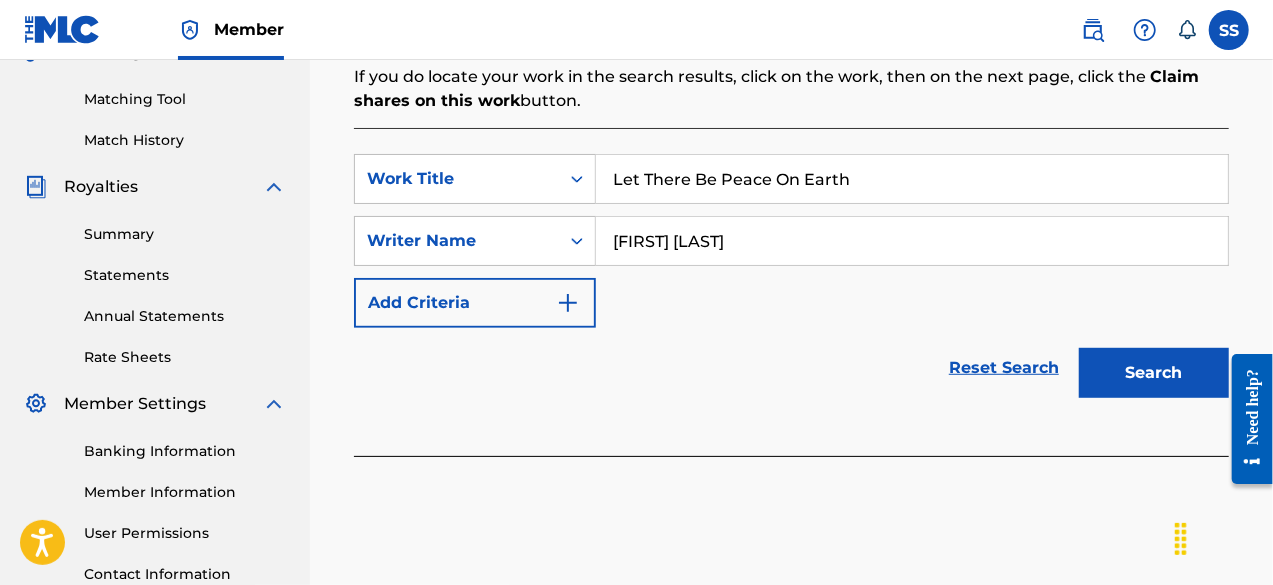 scroll, scrollTop: 502, scrollLeft: 0, axis: vertical 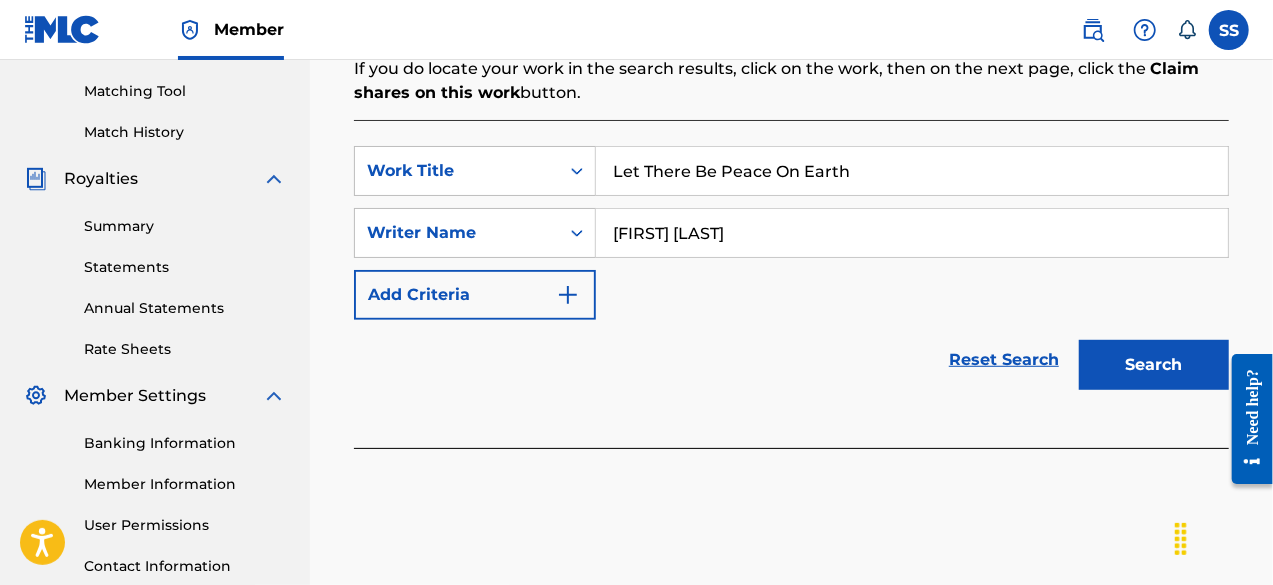 type on "[FIRST] [LAST]" 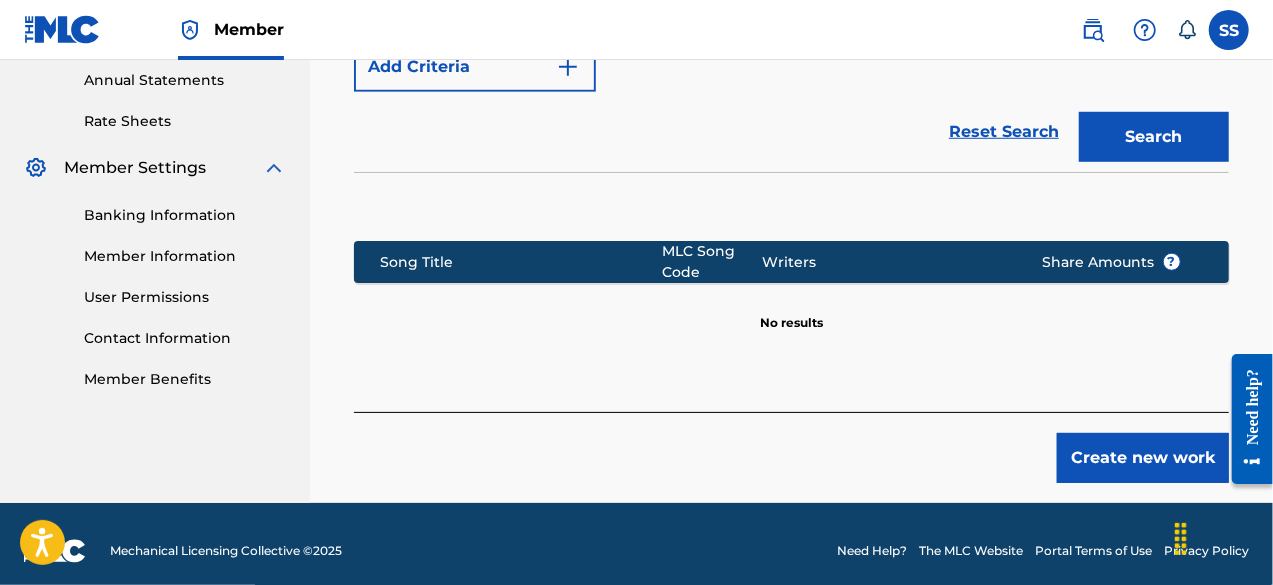 scroll, scrollTop: 742, scrollLeft: 0, axis: vertical 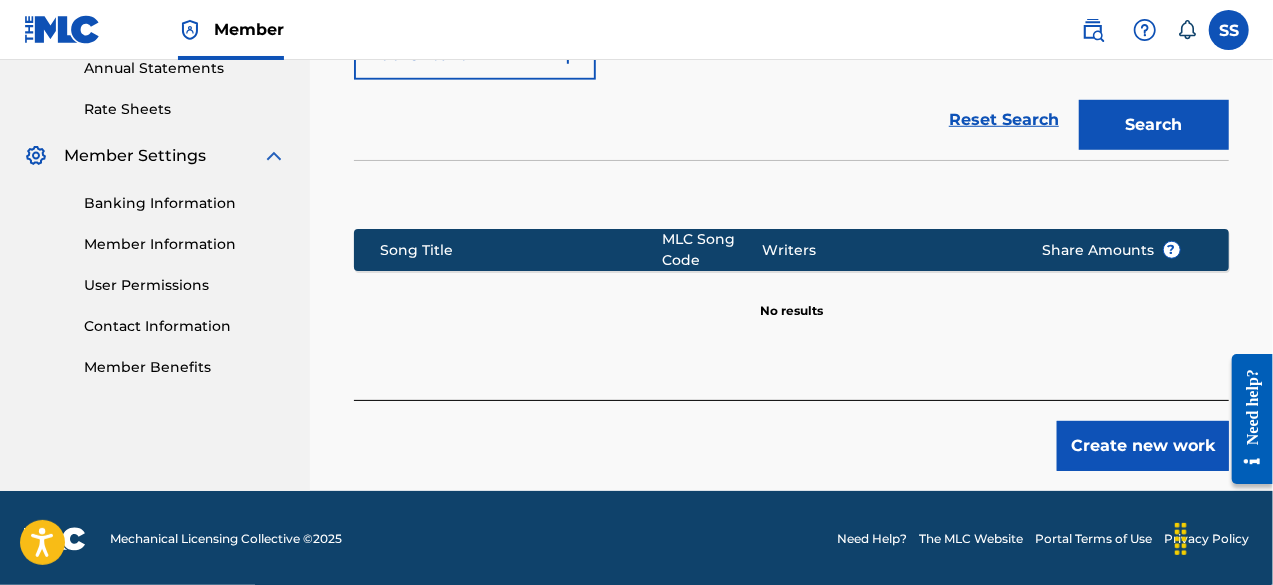 click on "Create new work" at bounding box center (1143, 446) 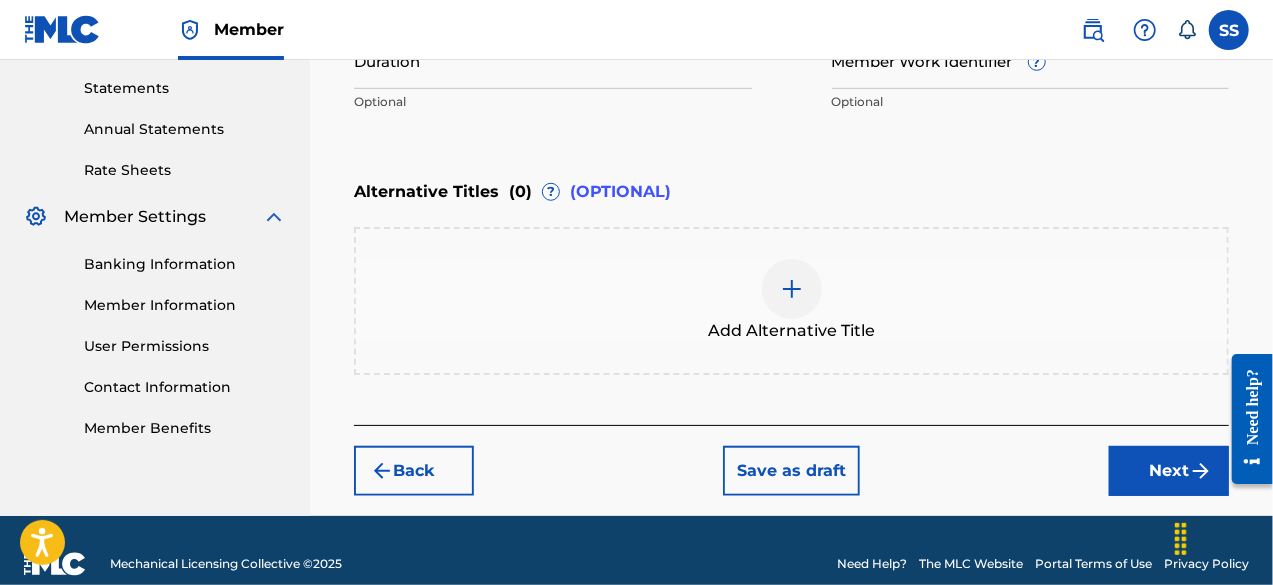 scroll, scrollTop: 683, scrollLeft: 0, axis: vertical 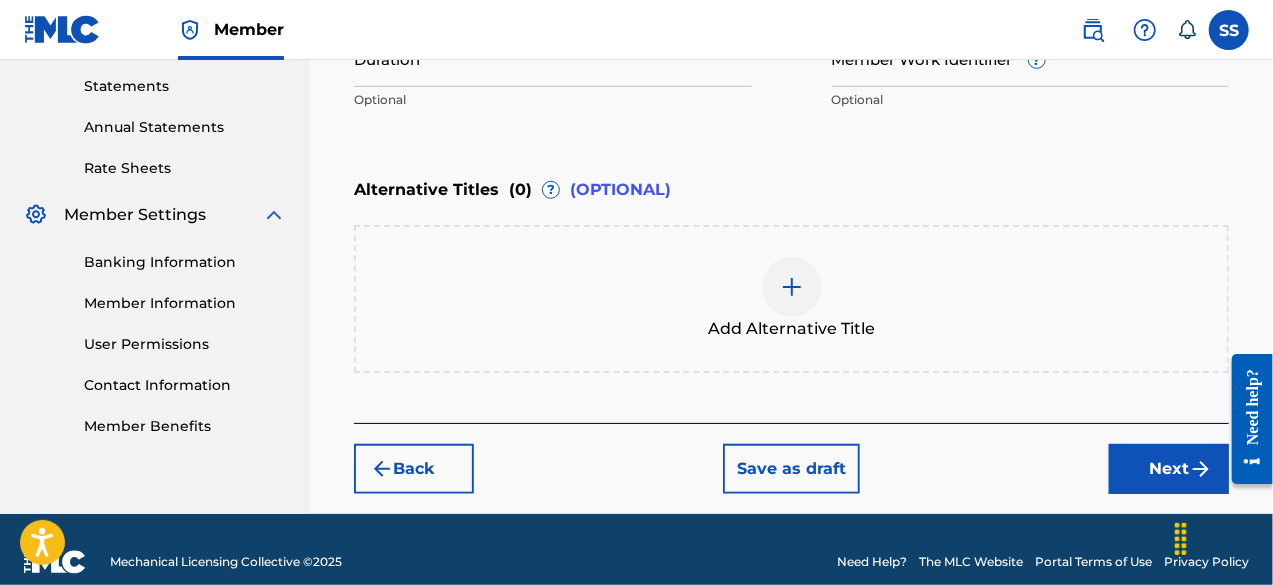 click on "Next" at bounding box center [1169, 469] 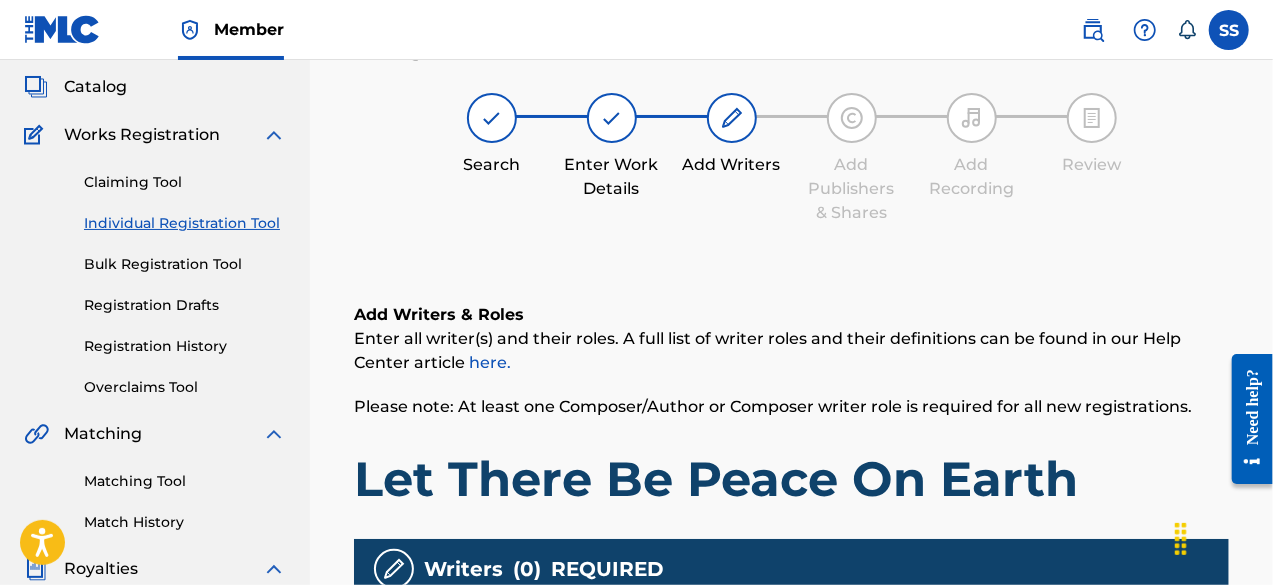 scroll, scrollTop: 90, scrollLeft: 0, axis: vertical 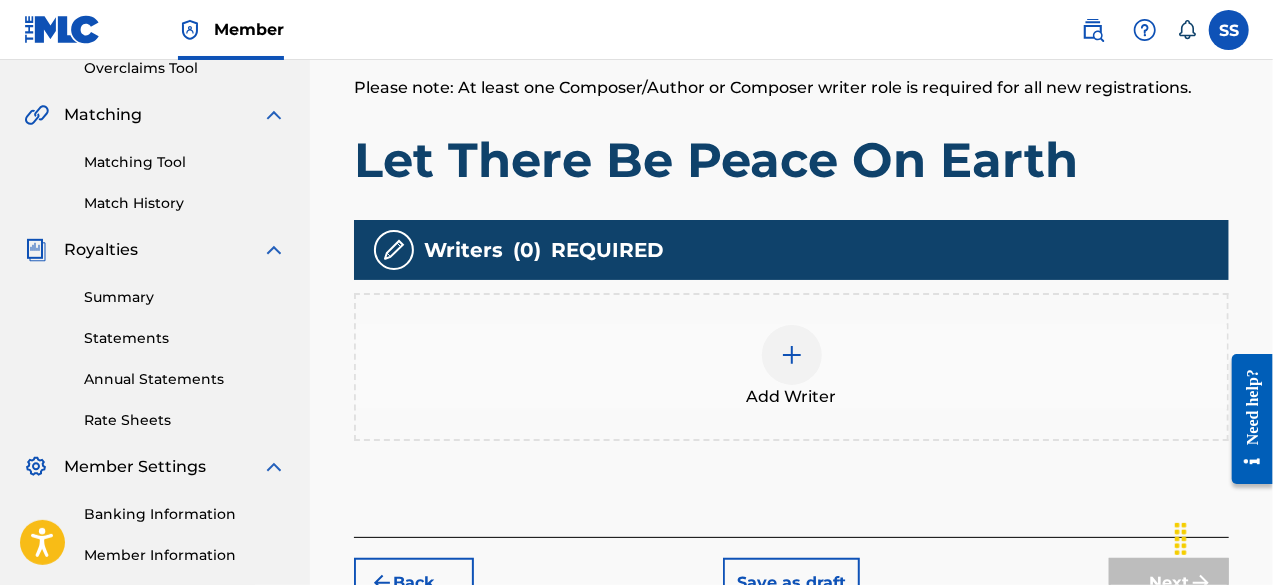 click at bounding box center [792, 355] 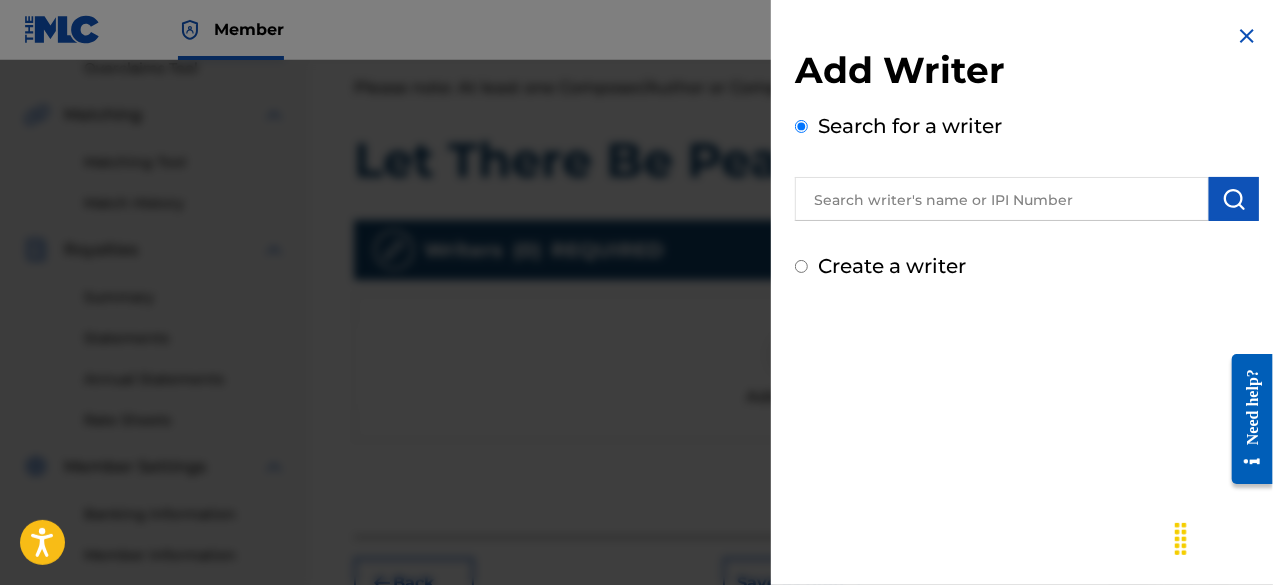 click on "Create a writer" at bounding box center [801, 266] 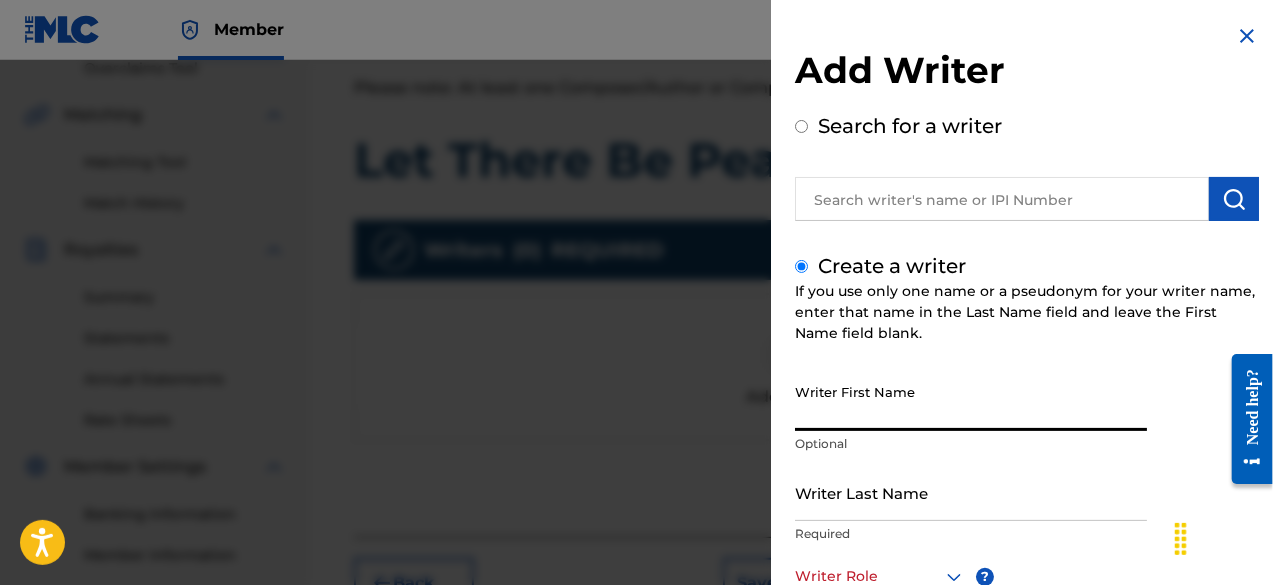 click on "Writer First Name" at bounding box center [971, 402] 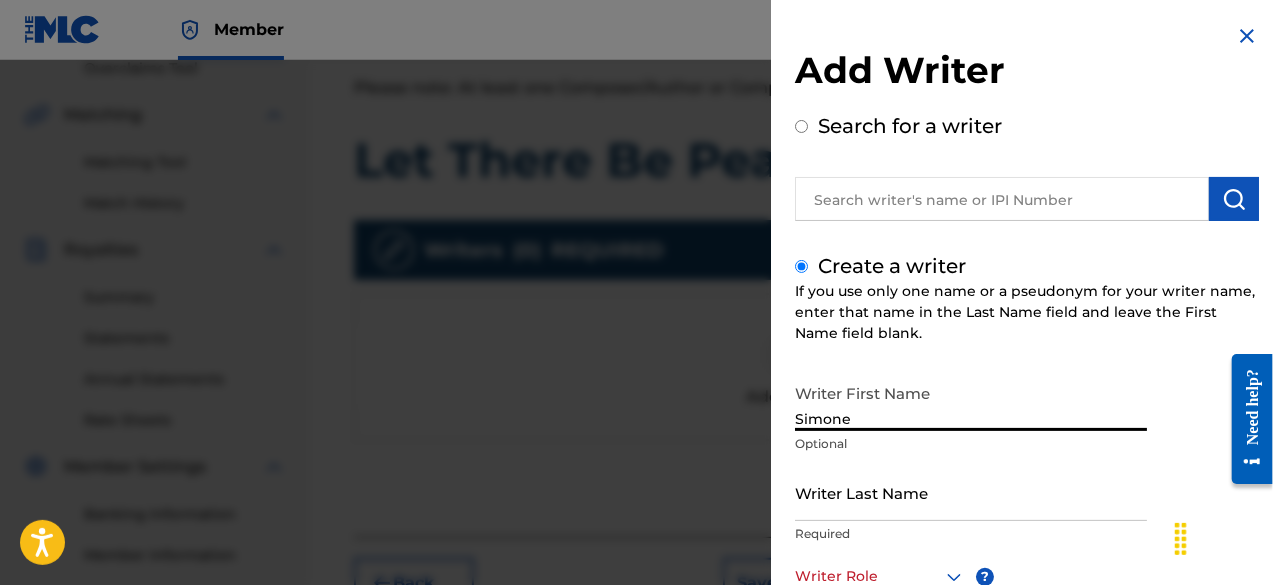 type on "Simone" 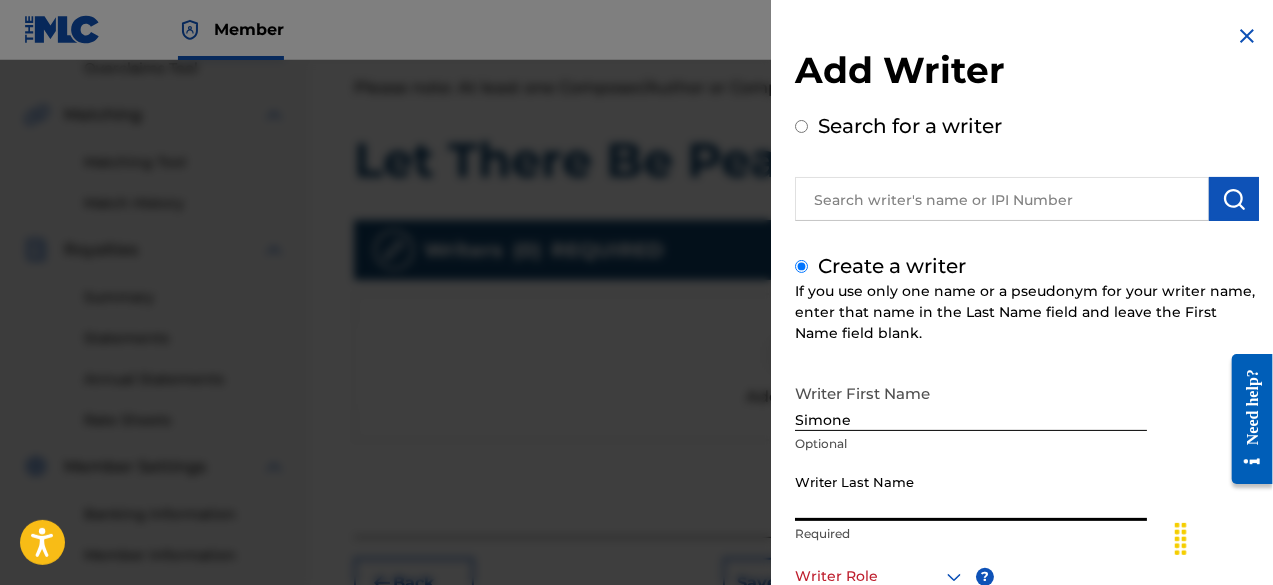 click on "Writer Last Name" at bounding box center [971, 492] 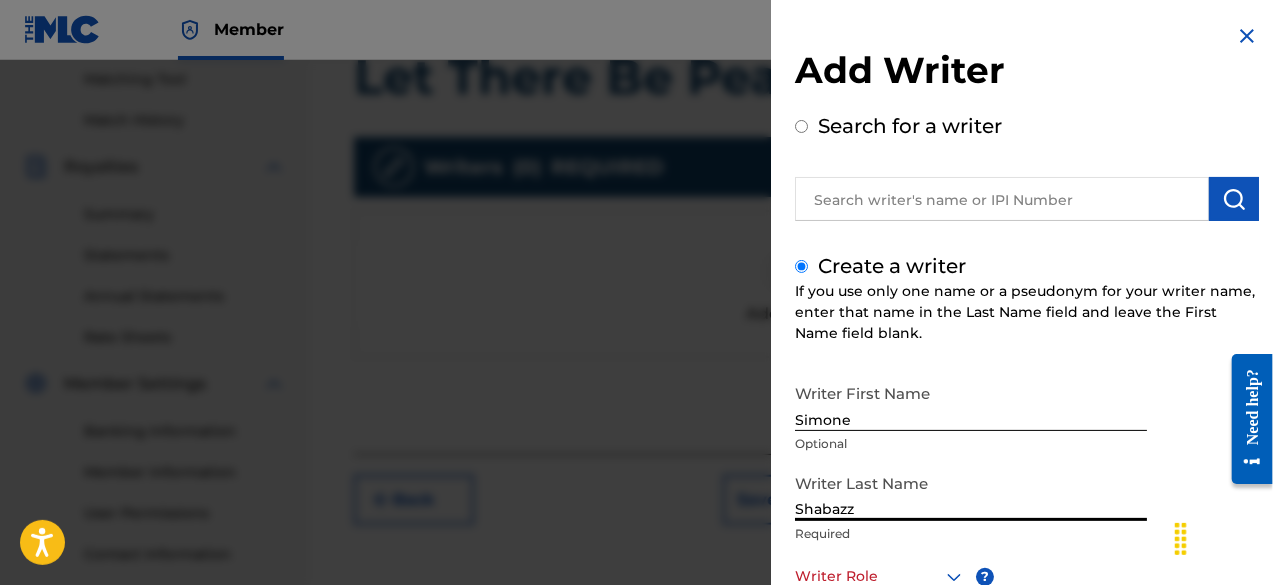 drag, startPoint x: 1276, startPoint y: 293, endPoint x: 10, endPoint y: 17, distance: 1295.7361 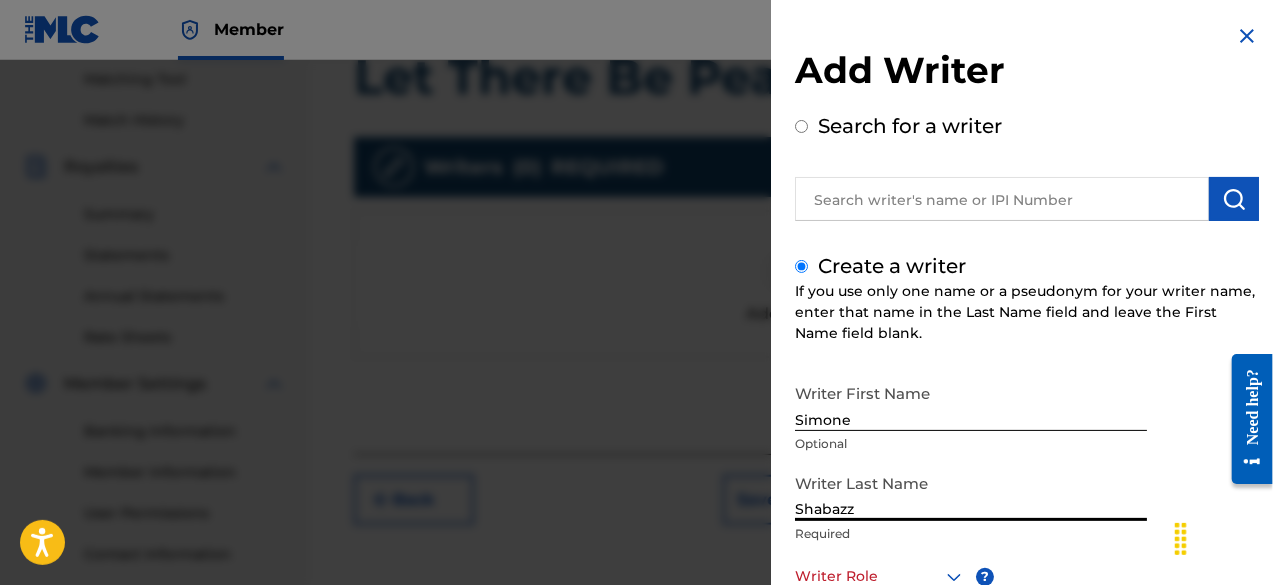scroll, scrollTop: 524, scrollLeft: 0, axis: vertical 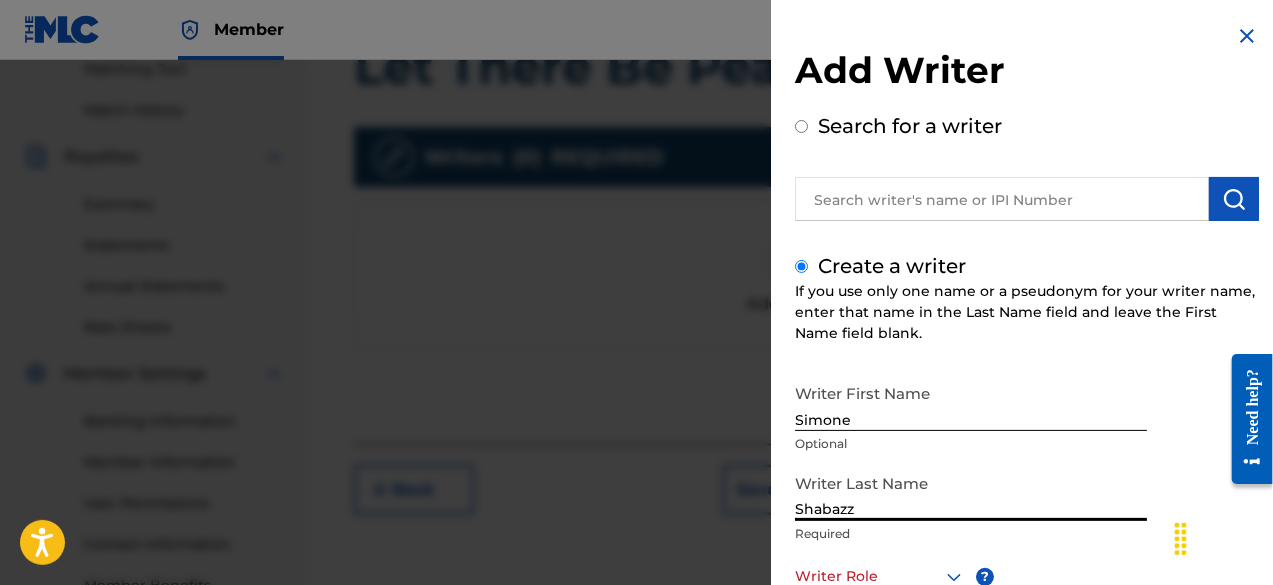 type on "Shabazz" 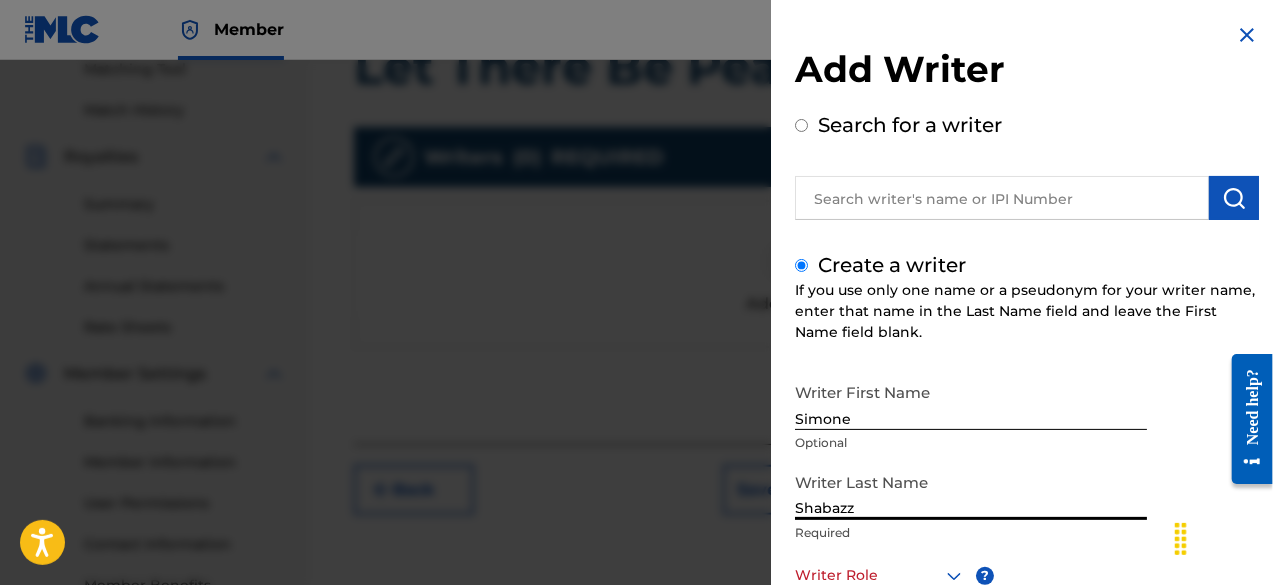 click 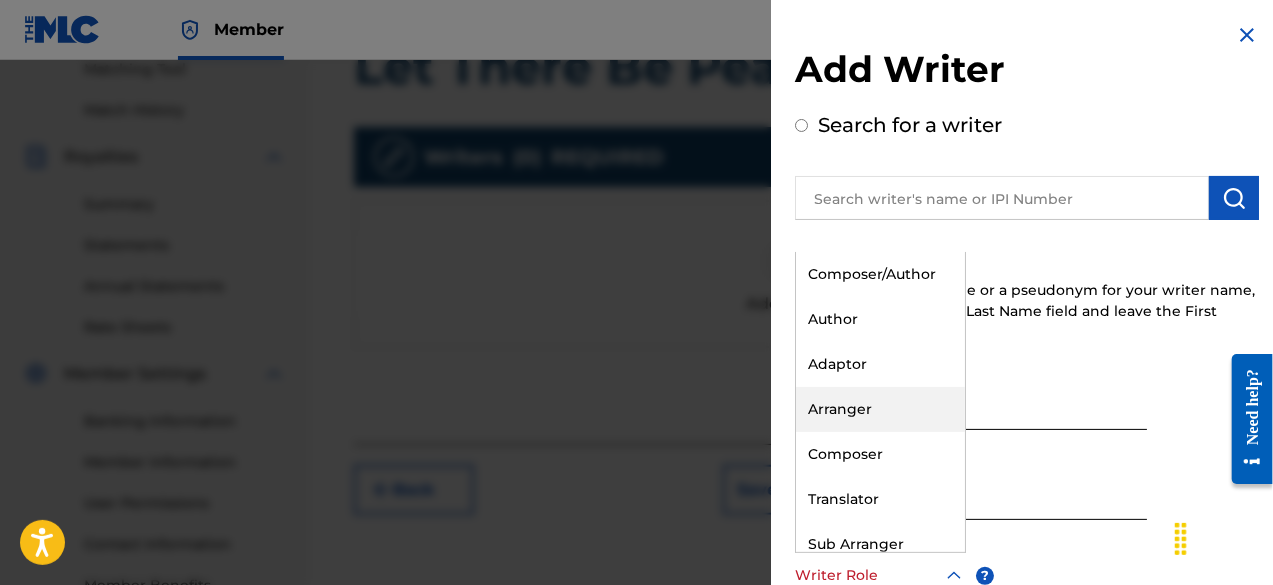 click on "Arranger" at bounding box center [880, 409] 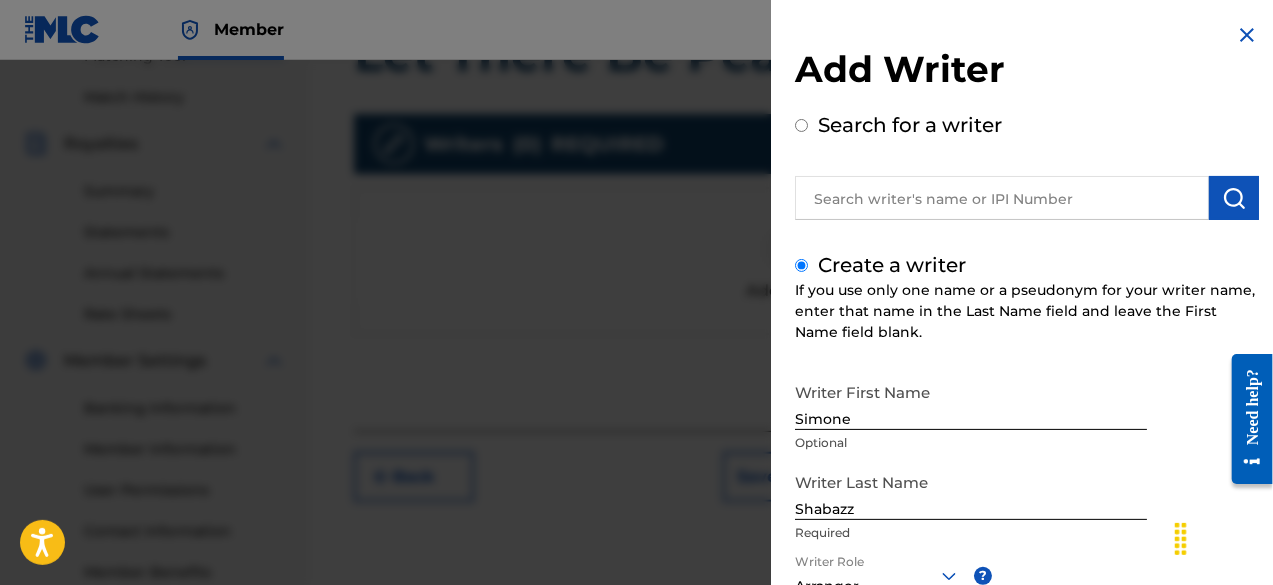 scroll, scrollTop: 546, scrollLeft: 0, axis: vertical 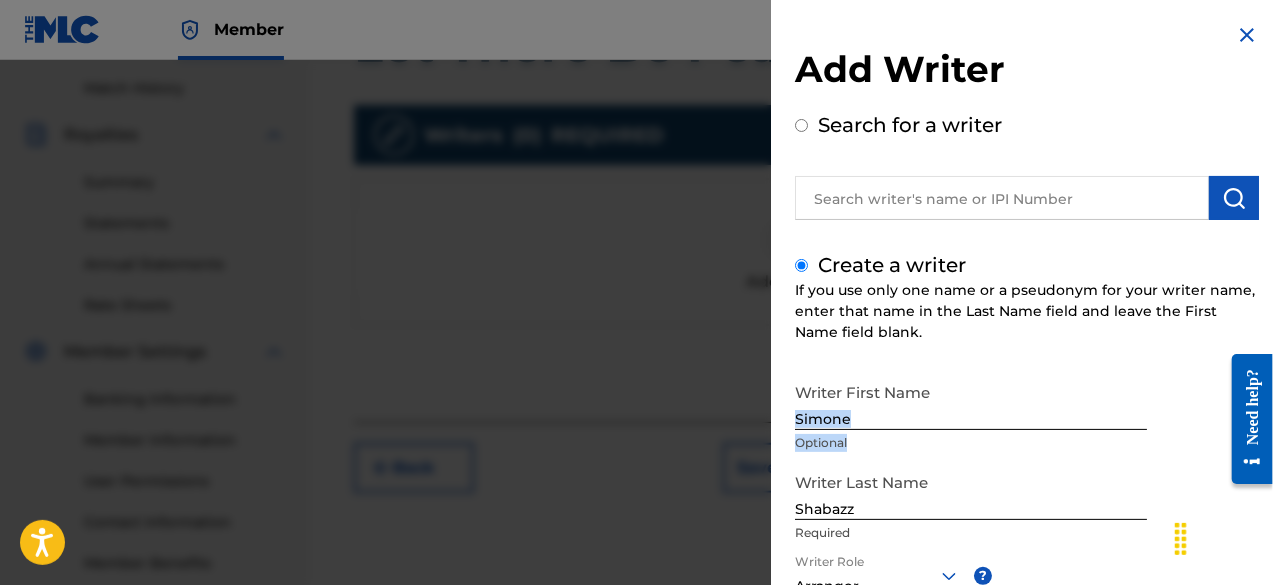 drag, startPoint x: 1156, startPoint y: 413, endPoint x: 1148, endPoint y: 449, distance: 36.878178 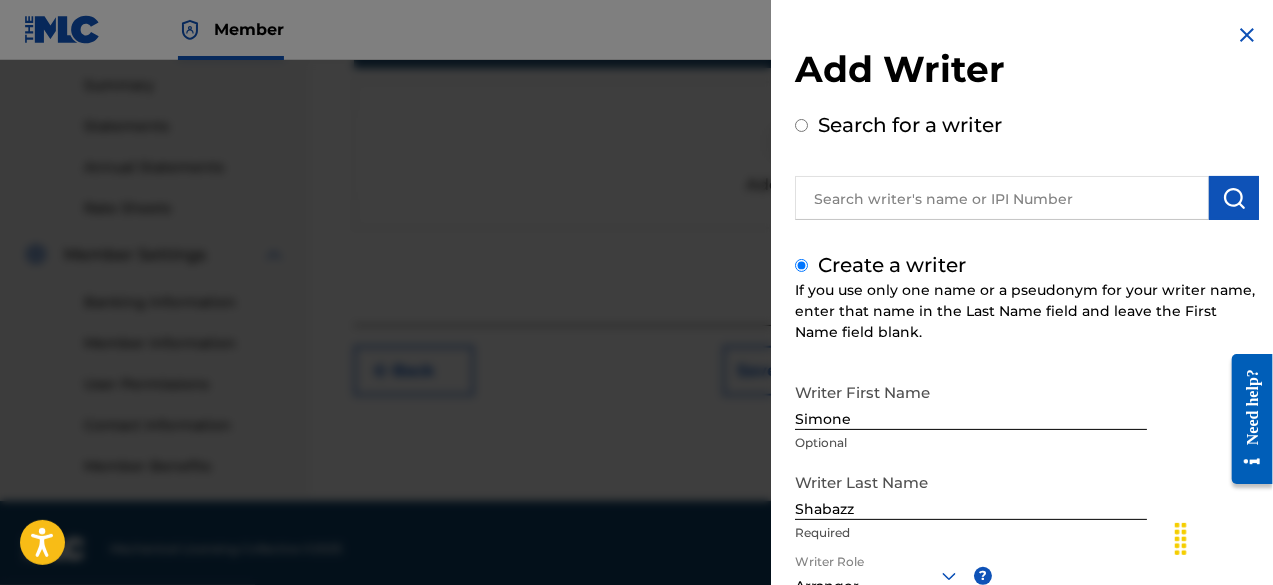 scroll, scrollTop: 654, scrollLeft: 0, axis: vertical 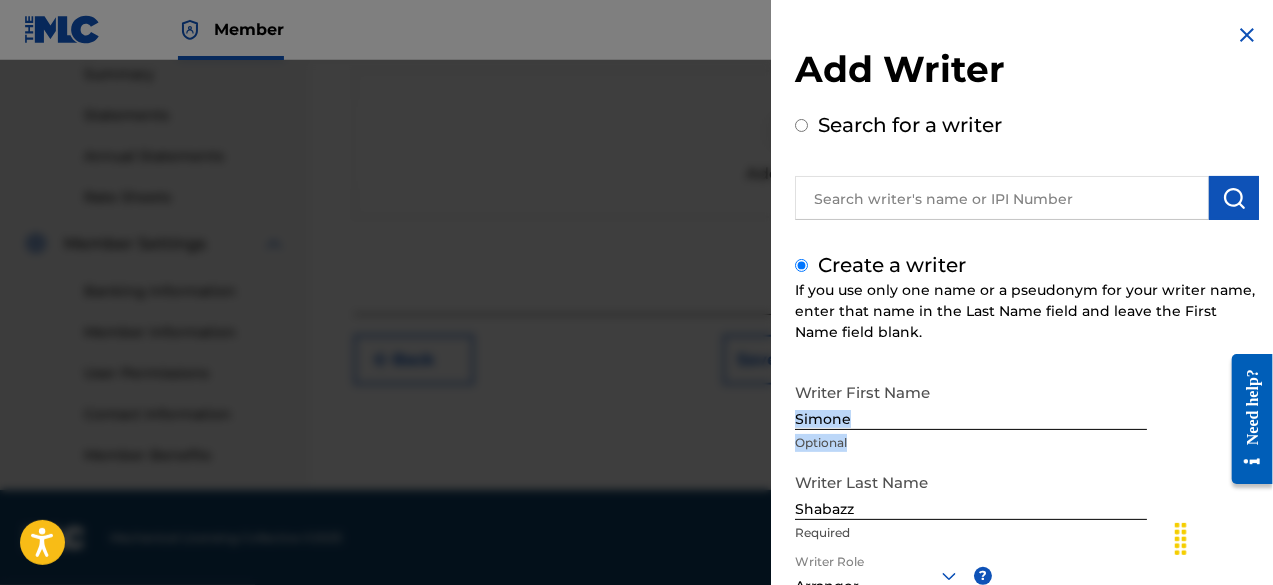 click on "Writer First Name   [FIRST] Optional Writer Last Name   [LAST] Required Writer Role Arranger ? Required IPI   Optional Save & Add Another Writer Continue" at bounding box center (1027, 593) 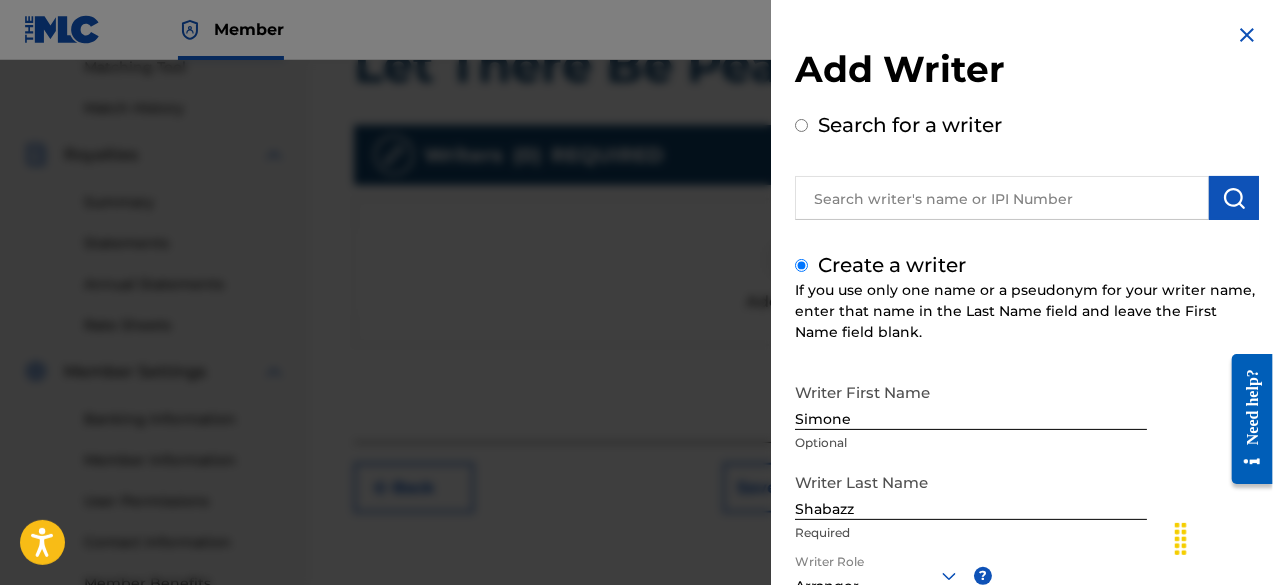 scroll, scrollTop: 512, scrollLeft: 0, axis: vertical 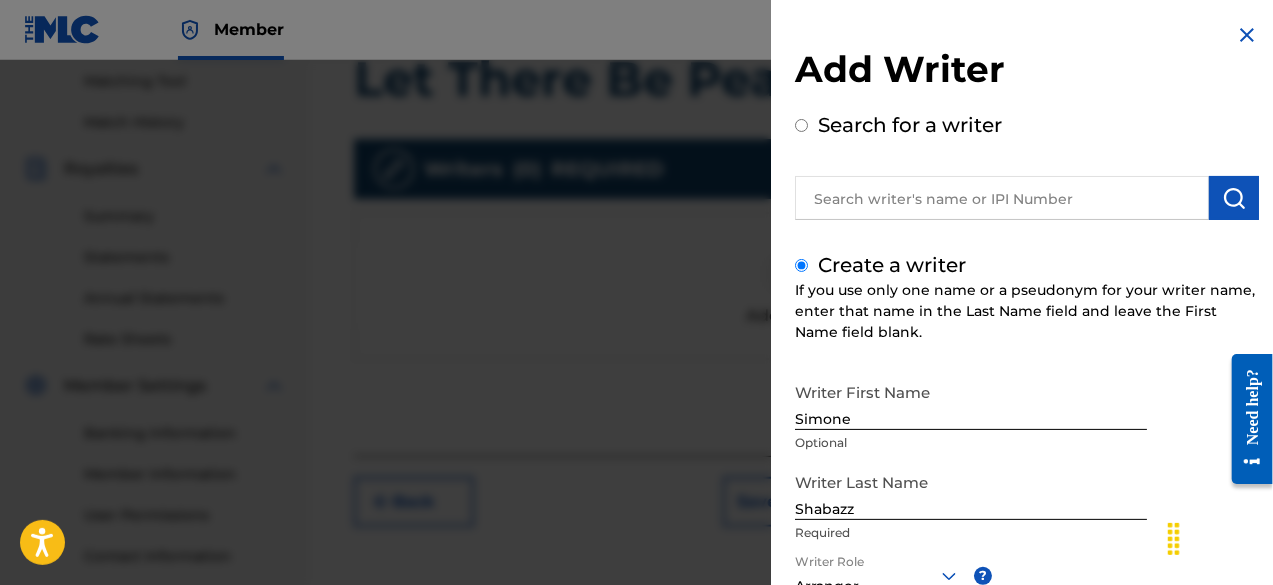 click at bounding box center (1216, 537) 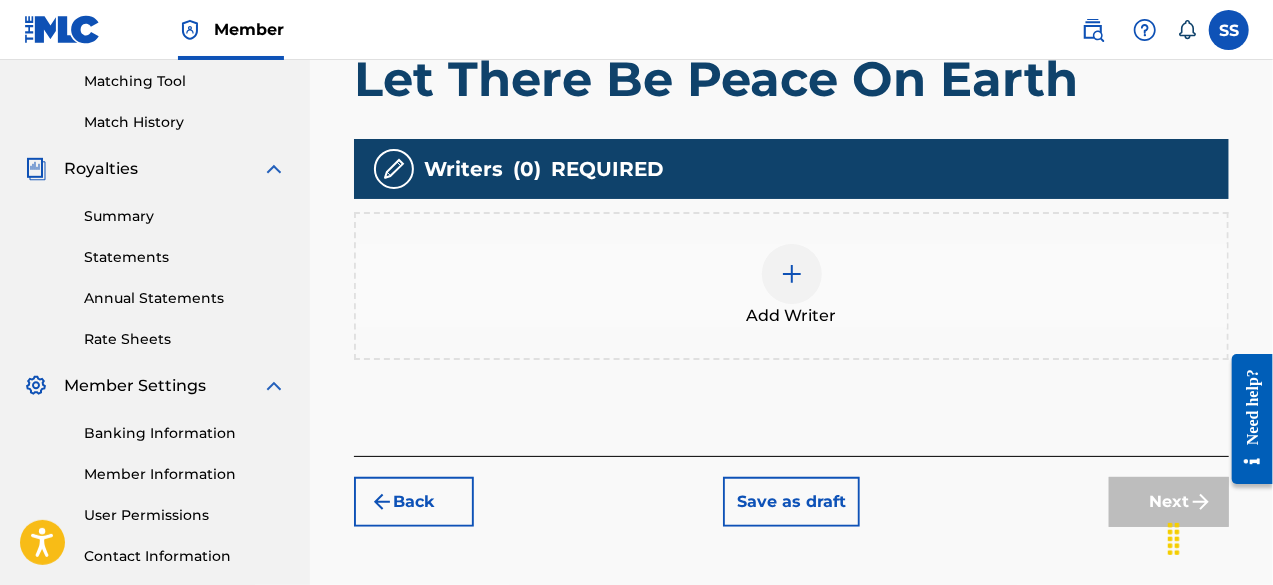 click at bounding box center [792, 274] 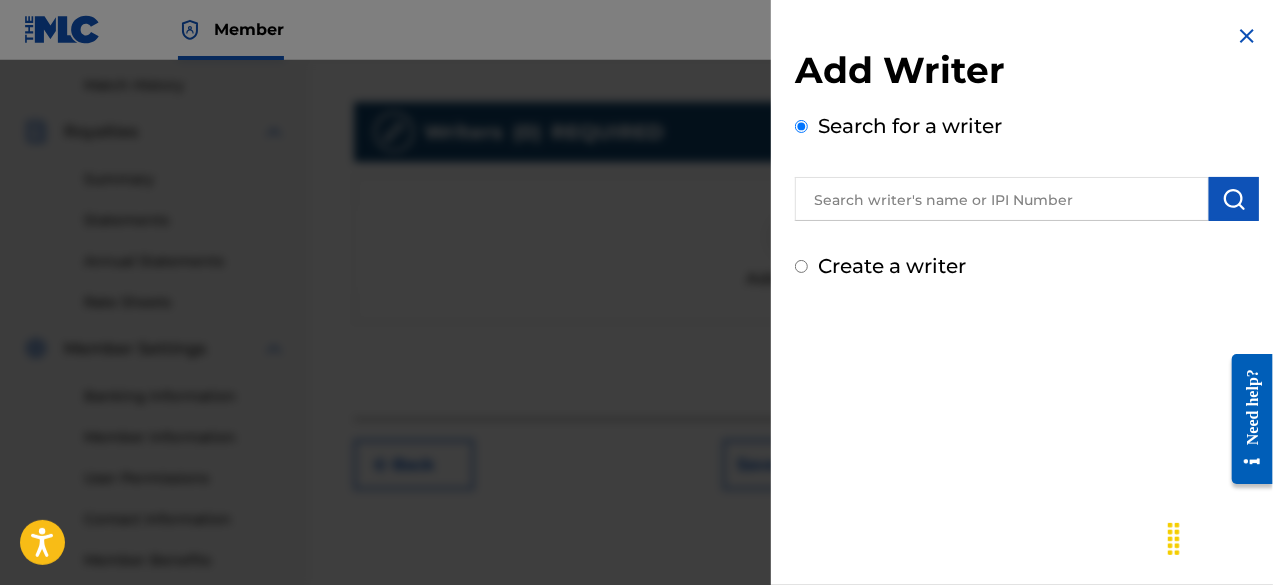 scroll, scrollTop: 551, scrollLeft: 0, axis: vertical 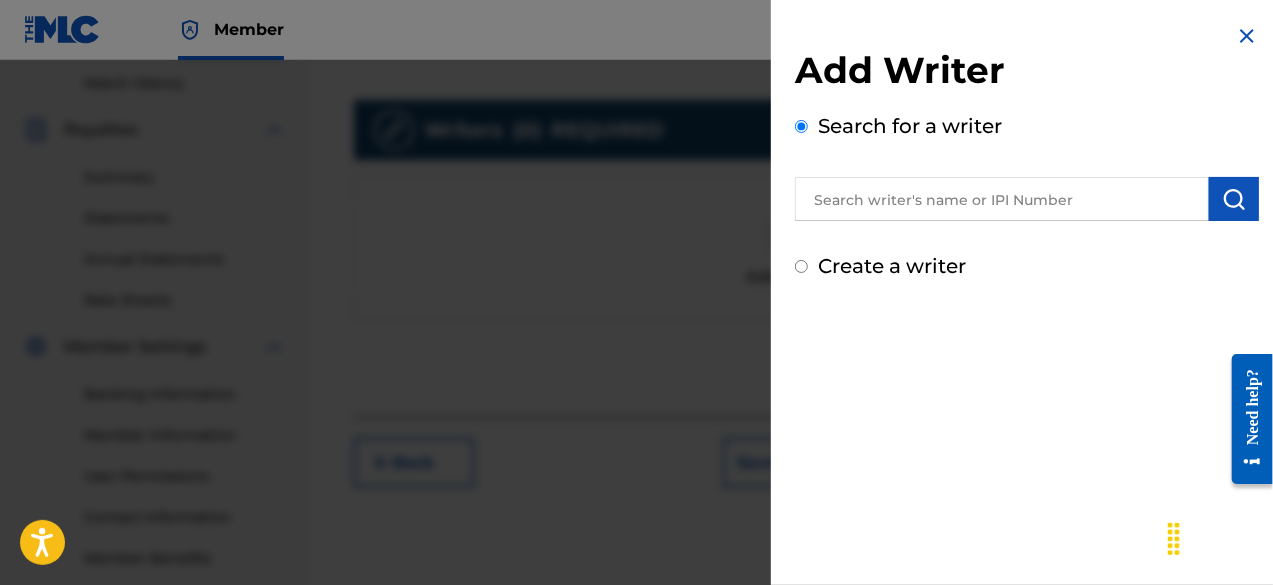 click at bounding box center [1247, 36] 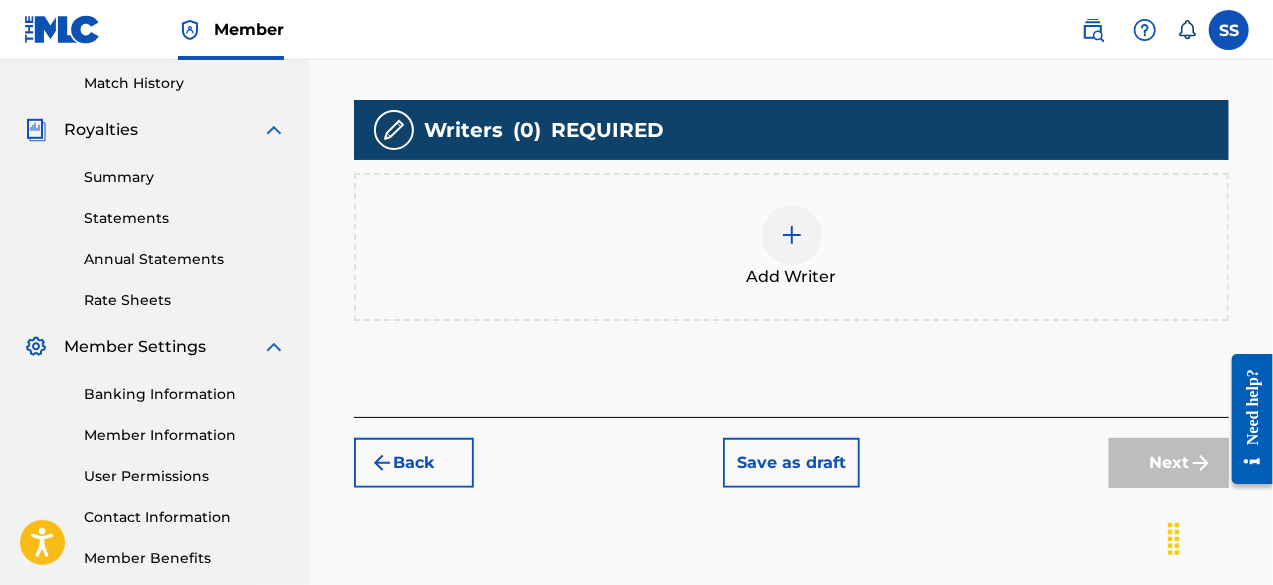 click at bounding box center (1229, 30) 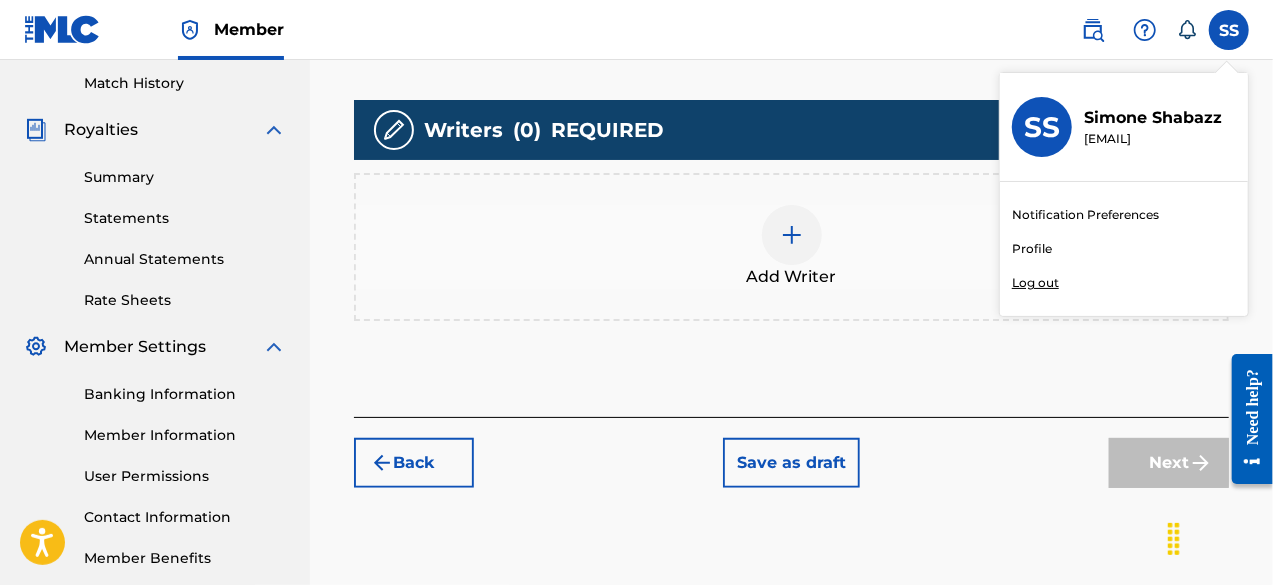 click on "Log out" at bounding box center [1035, 283] 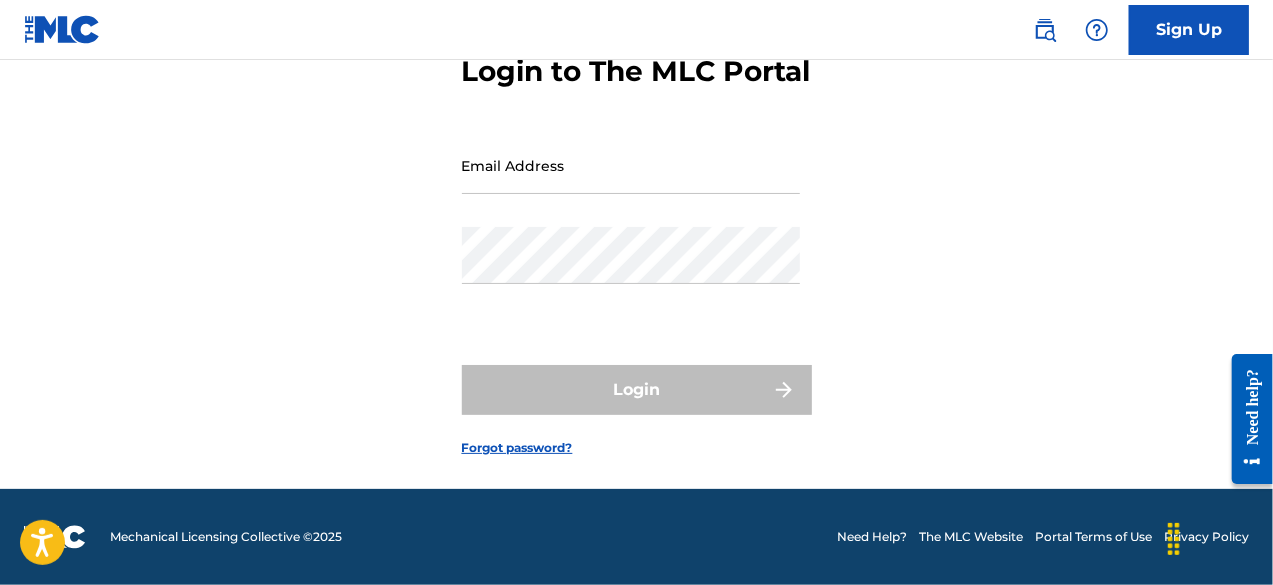 scroll, scrollTop: 0, scrollLeft: 0, axis: both 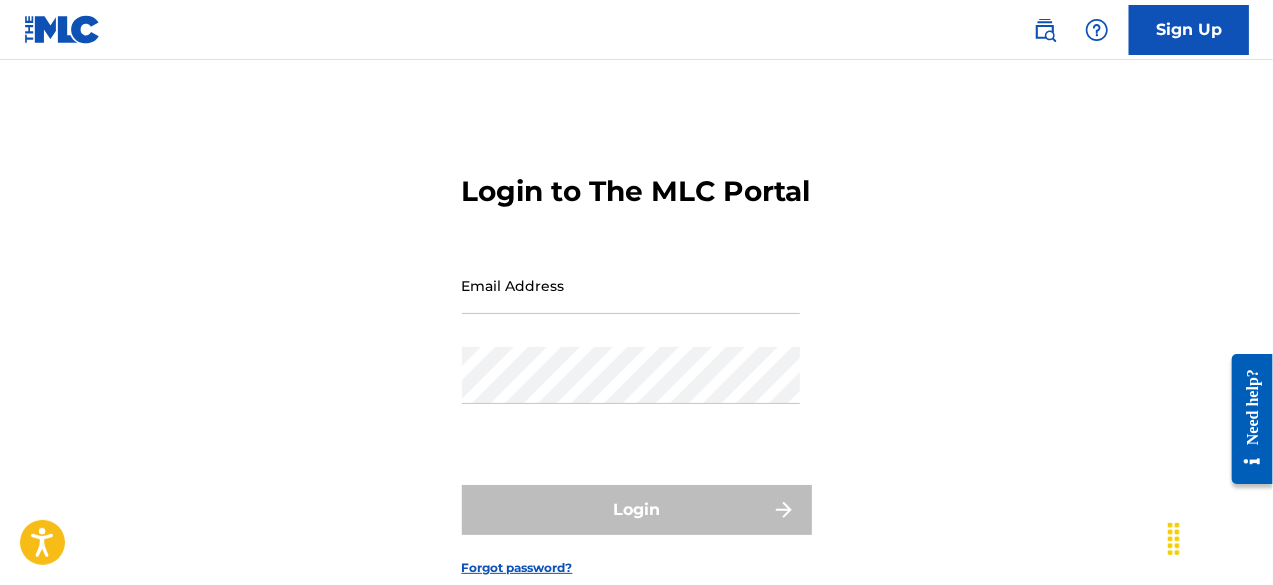 click on "Email Address" at bounding box center (631, 285) 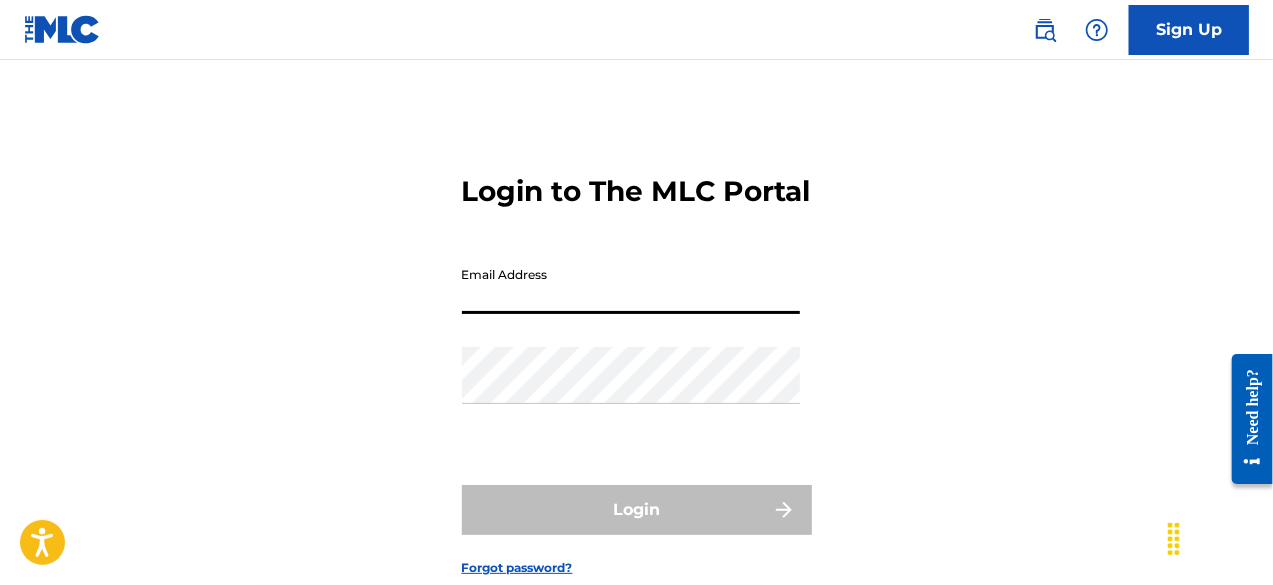 type on "[EMAIL]" 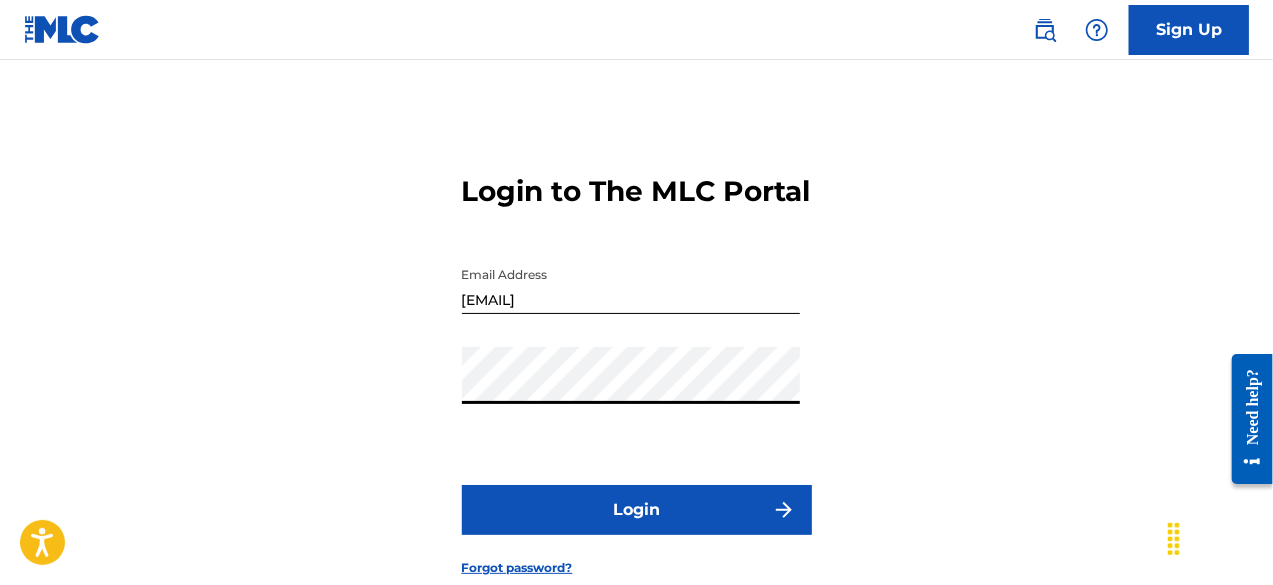 click on "Login" at bounding box center (637, 510) 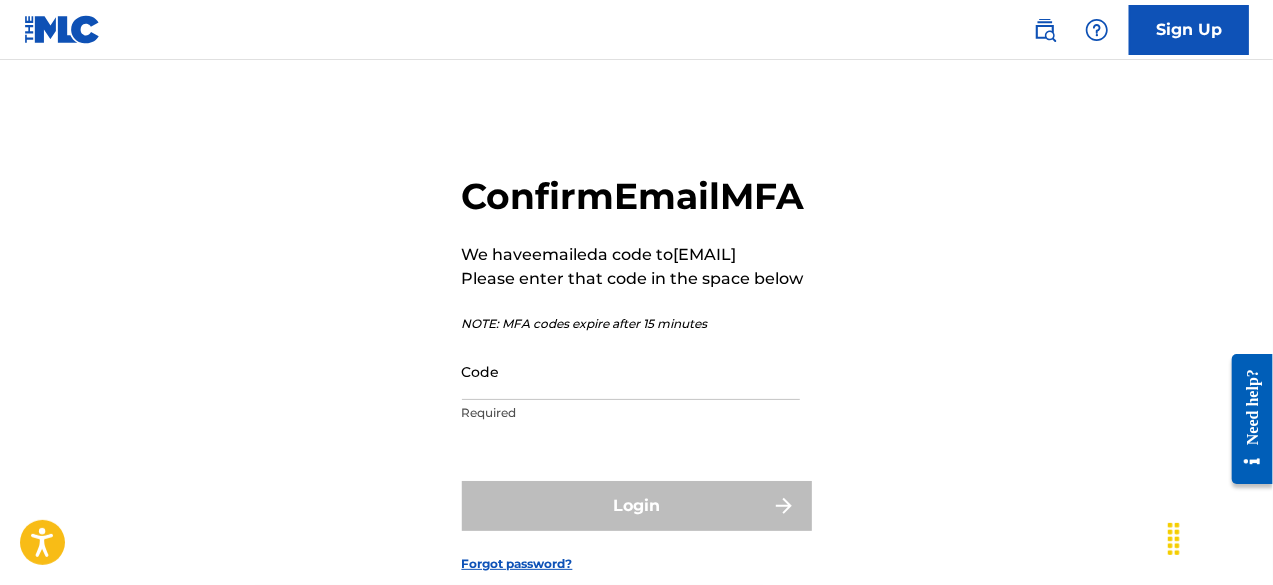 click on "Code" at bounding box center (631, 371) 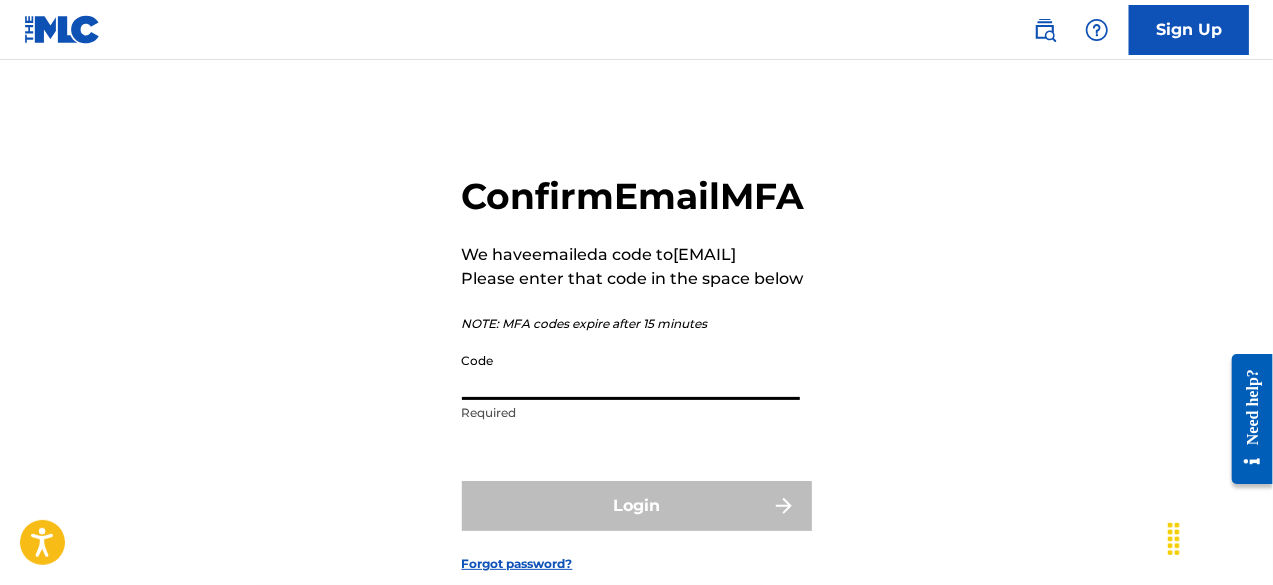 paste on "397882" 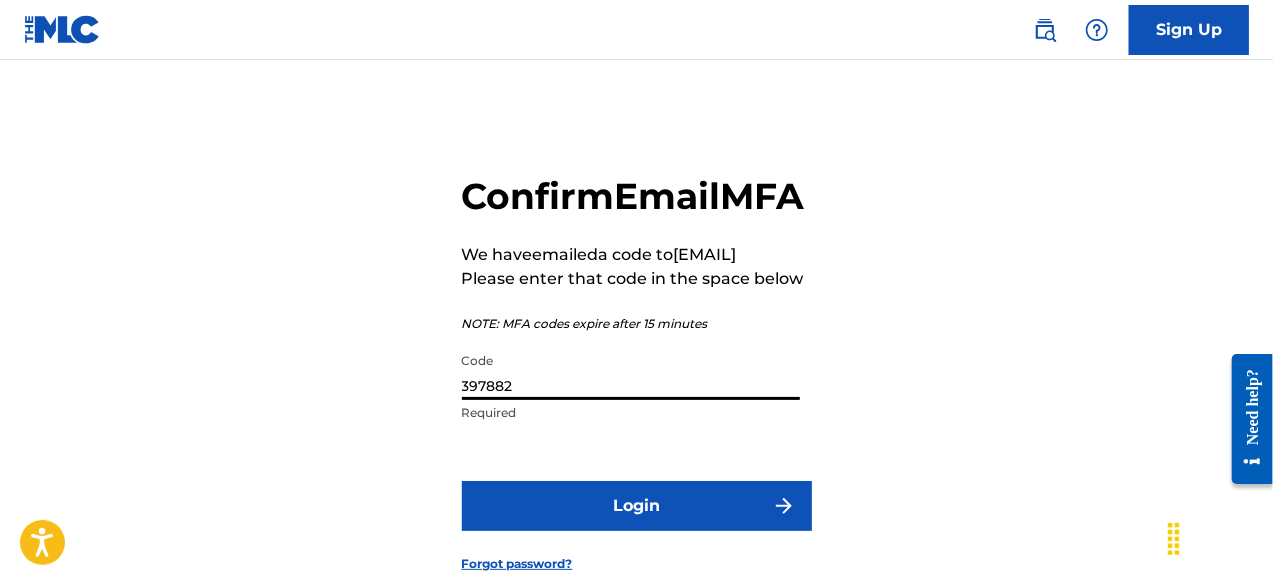 type on "397882" 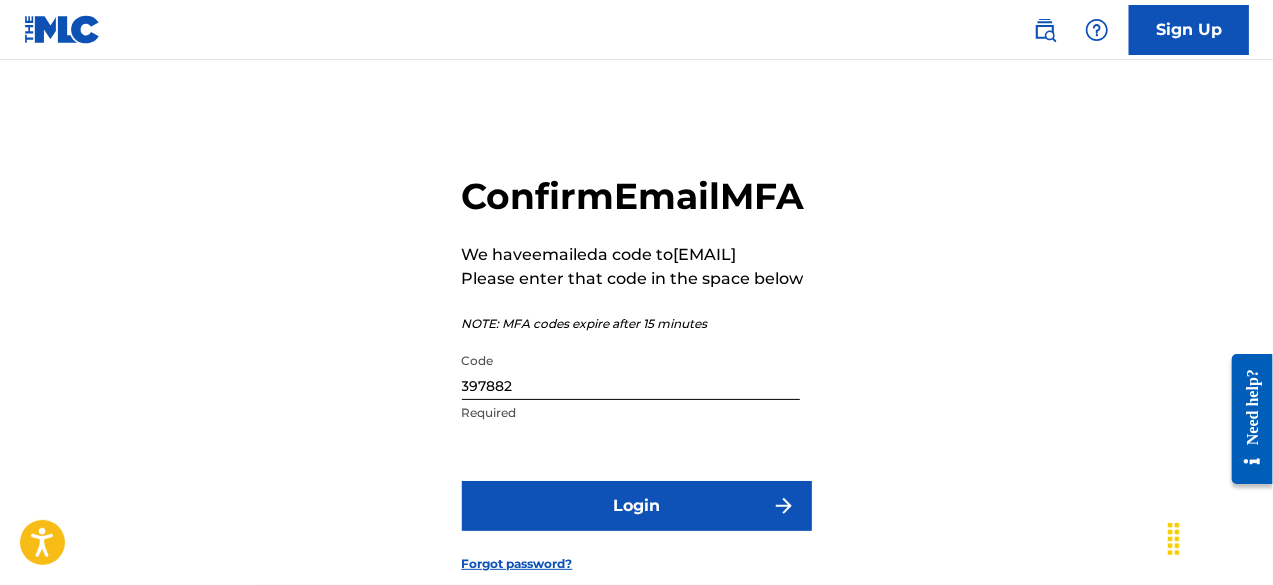 click on "Login" at bounding box center [637, 506] 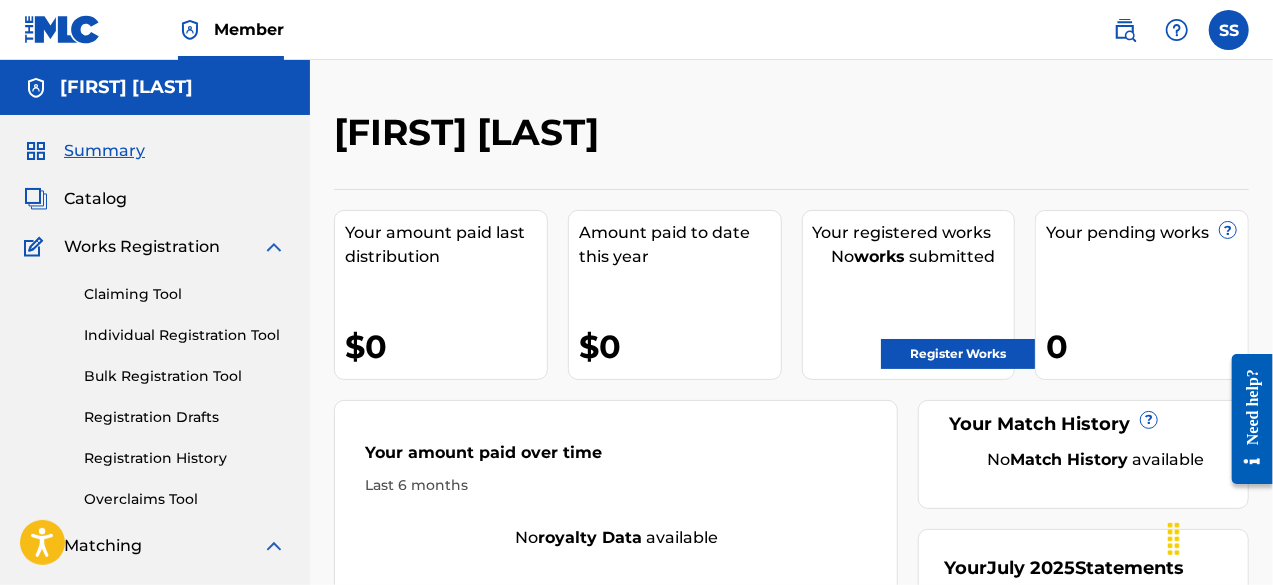 click on "Register Works" at bounding box center [958, 354] 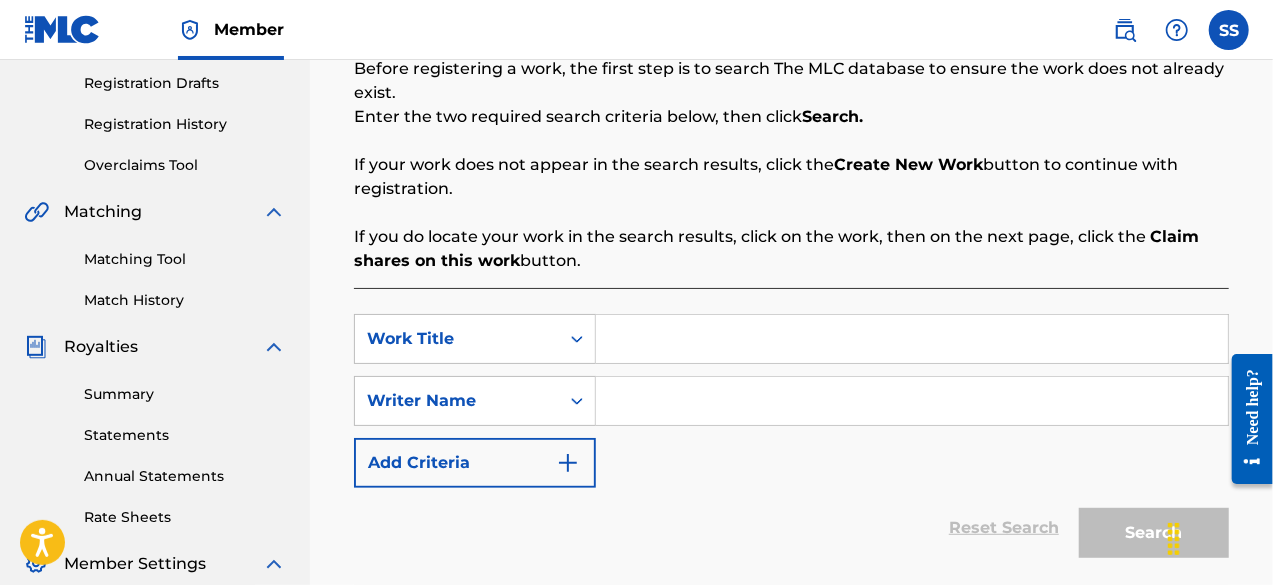 scroll, scrollTop: 338, scrollLeft: 0, axis: vertical 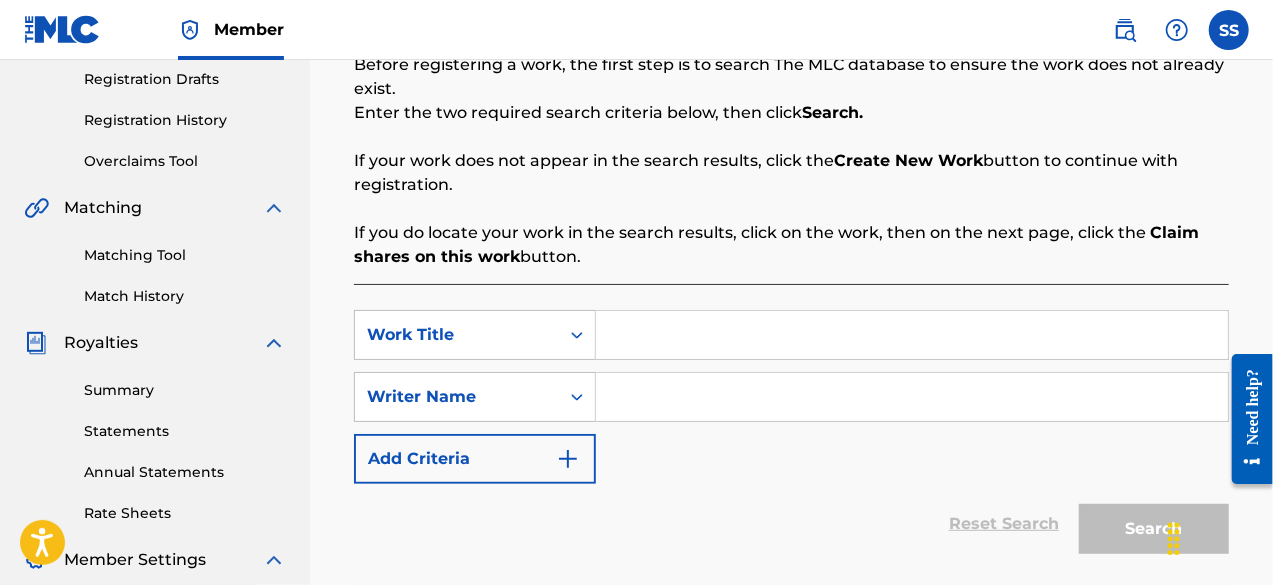 click at bounding box center (912, 335) 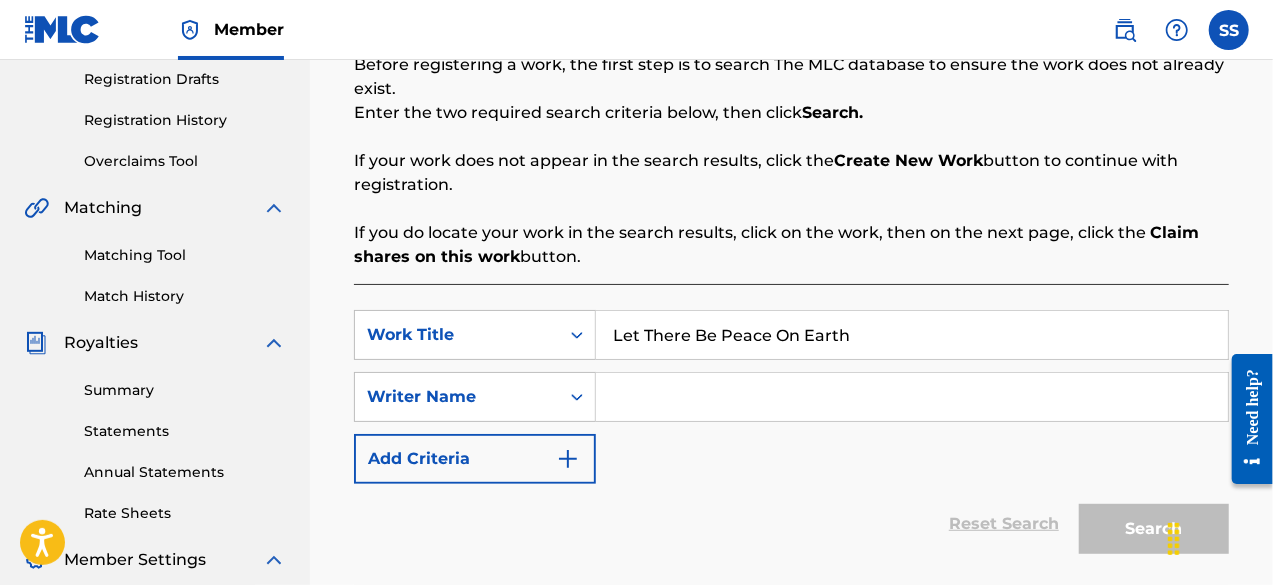 type on "Let There Be Peace On Earth" 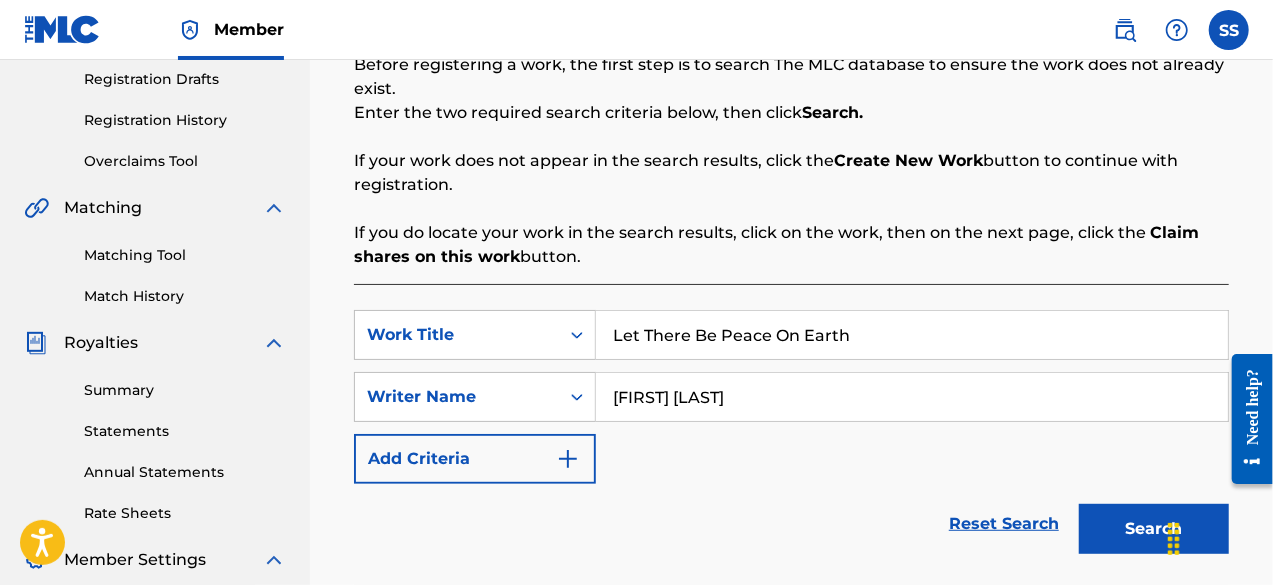 type on "[FIRST] [LAST]" 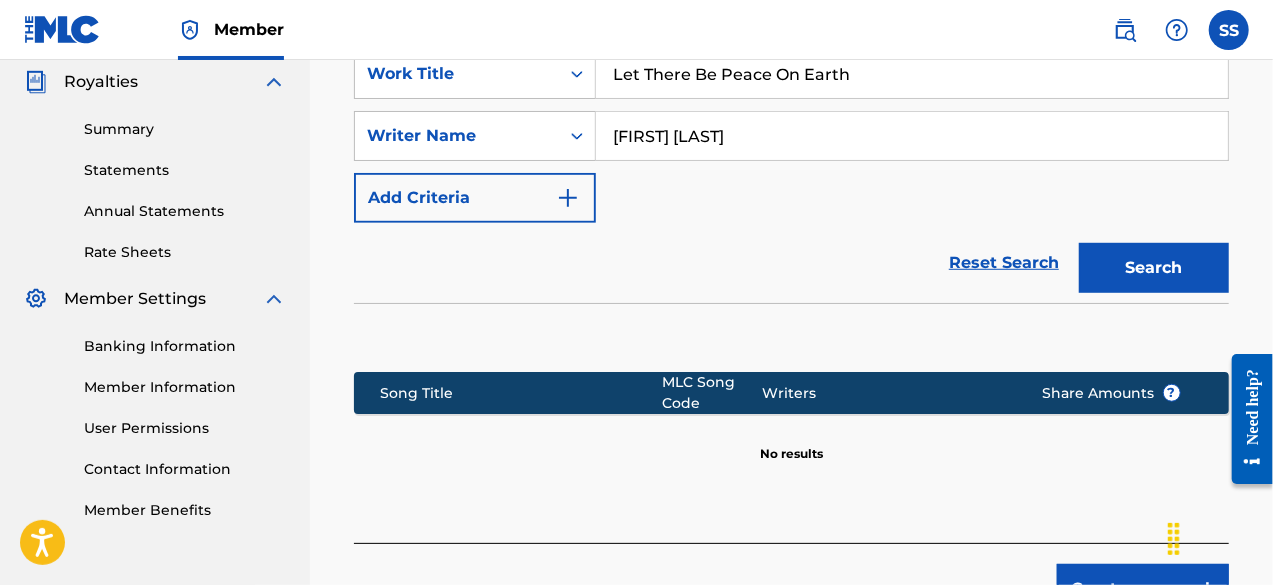 scroll, scrollTop: 604, scrollLeft: 0, axis: vertical 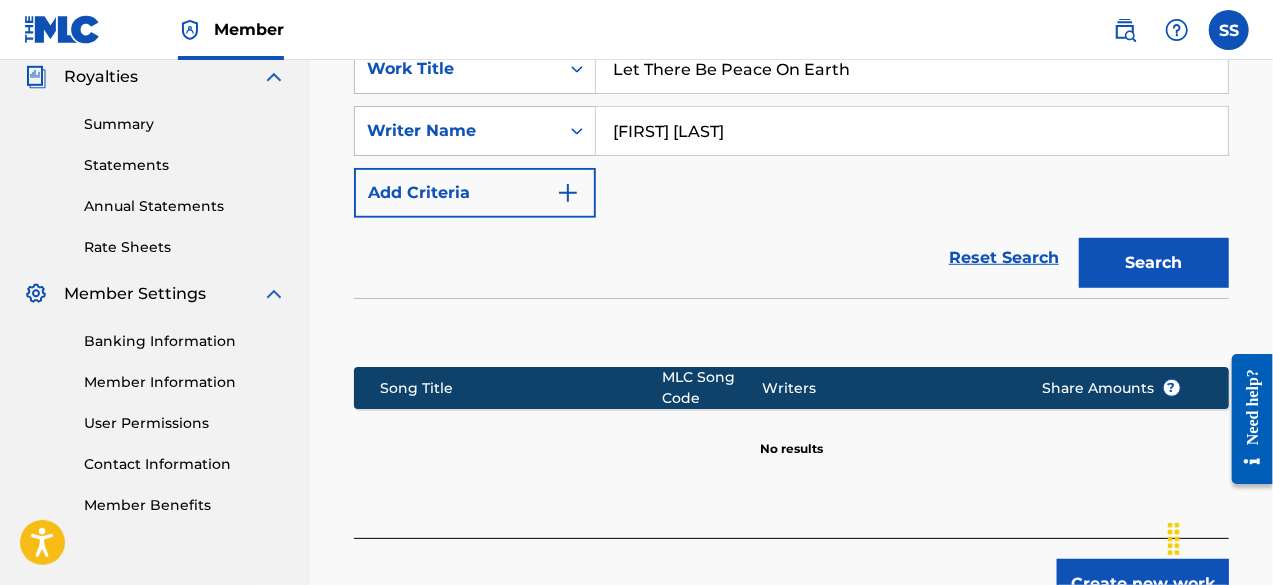 drag, startPoint x: 1274, startPoint y: 311, endPoint x: 22, endPoint y: 89, distance: 1271.5298 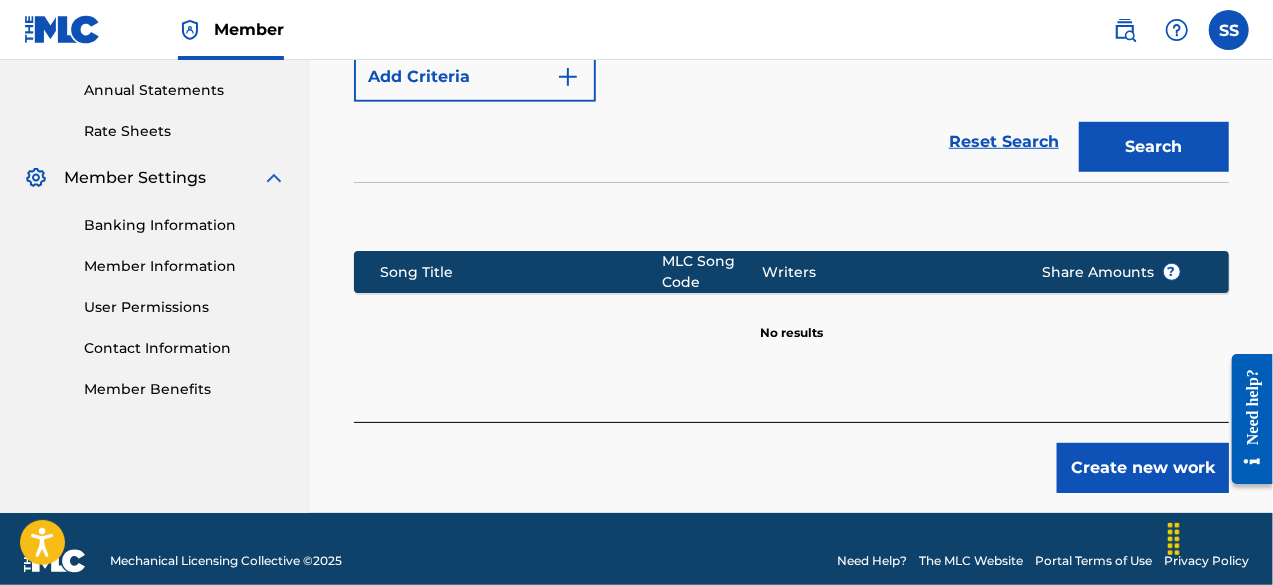 scroll, scrollTop: 742, scrollLeft: 0, axis: vertical 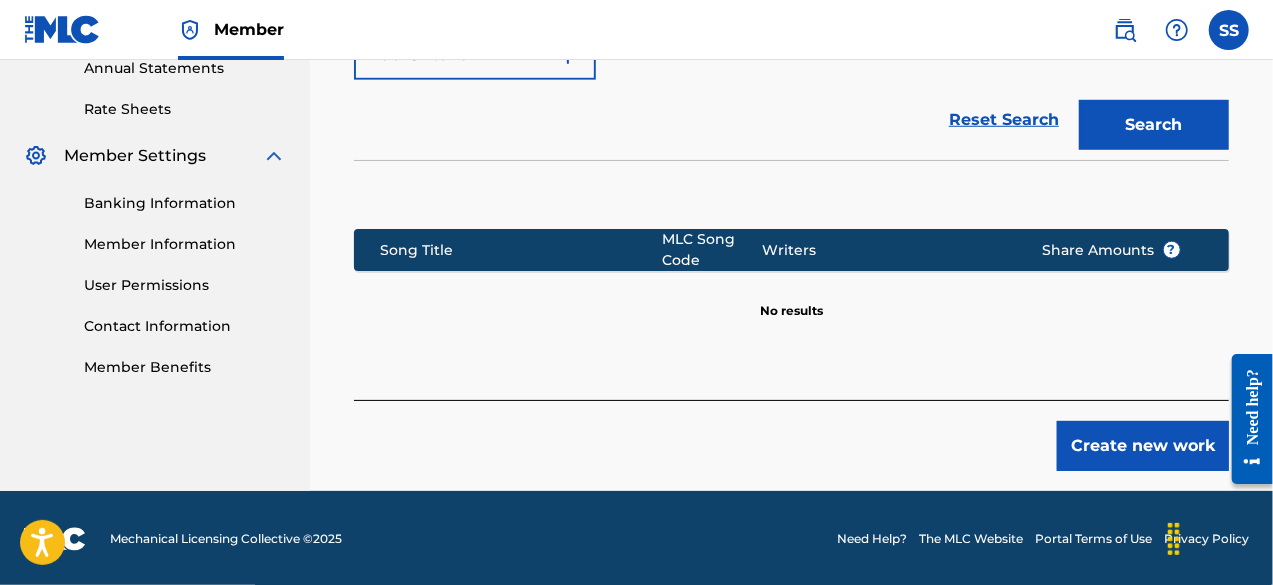 drag, startPoint x: 1276, startPoint y: 299, endPoint x: 36, endPoint y: 42, distance: 1266.3527 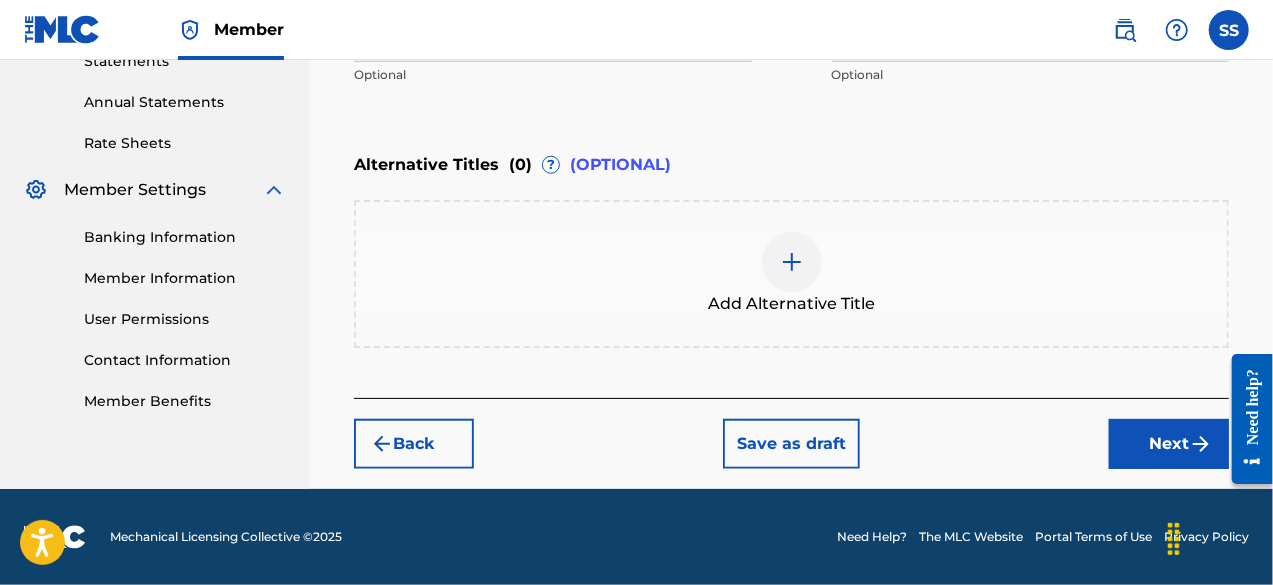 scroll, scrollTop: 706, scrollLeft: 0, axis: vertical 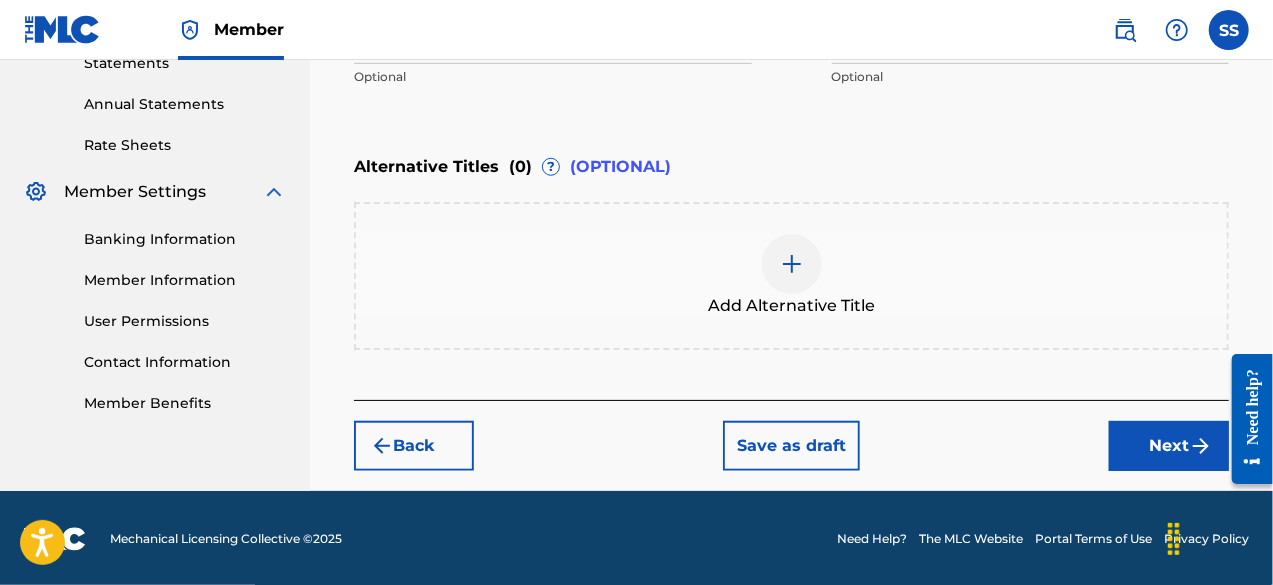 click at bounding box center [792, 264] 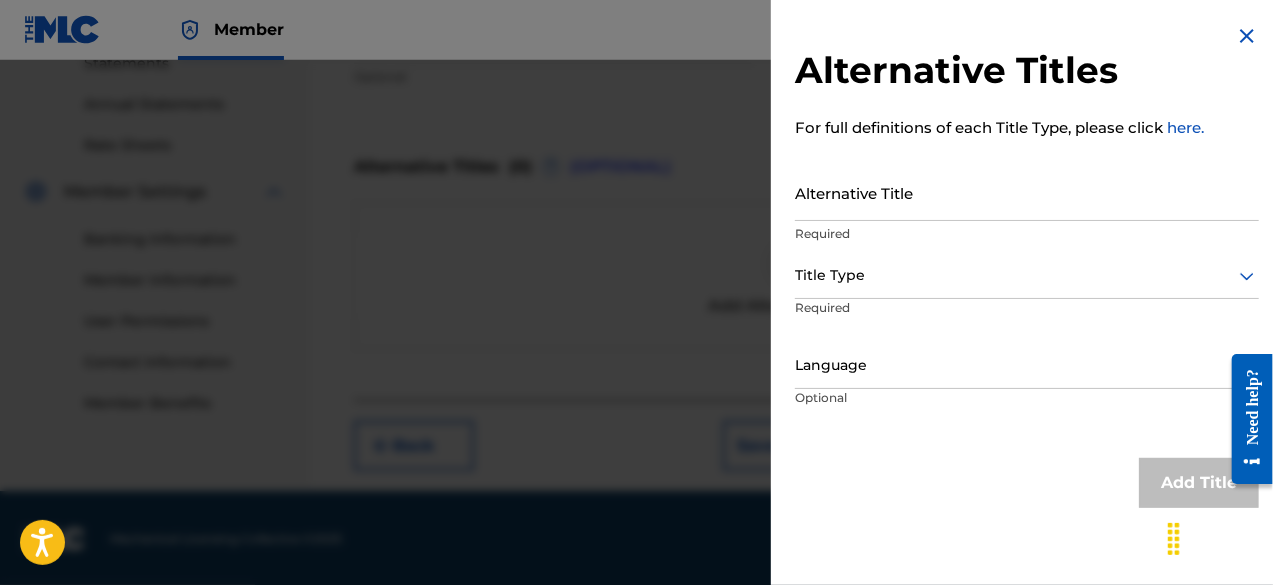 click on "Alternative Title" at bounding box center (1027, 192) 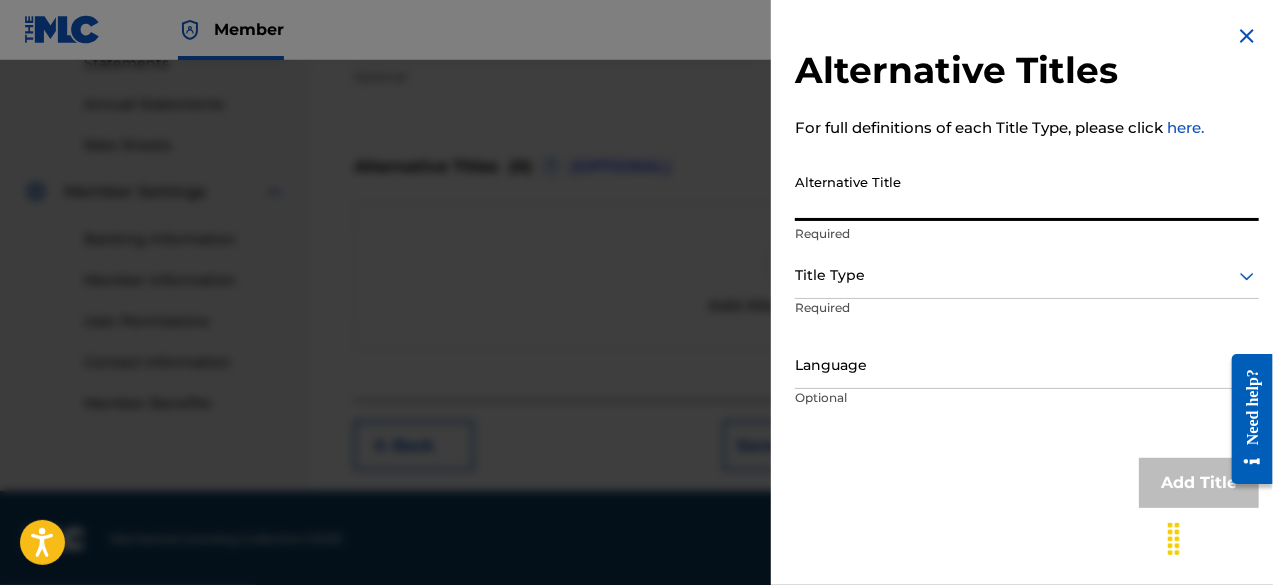 click at bounding box center (1247, 36) 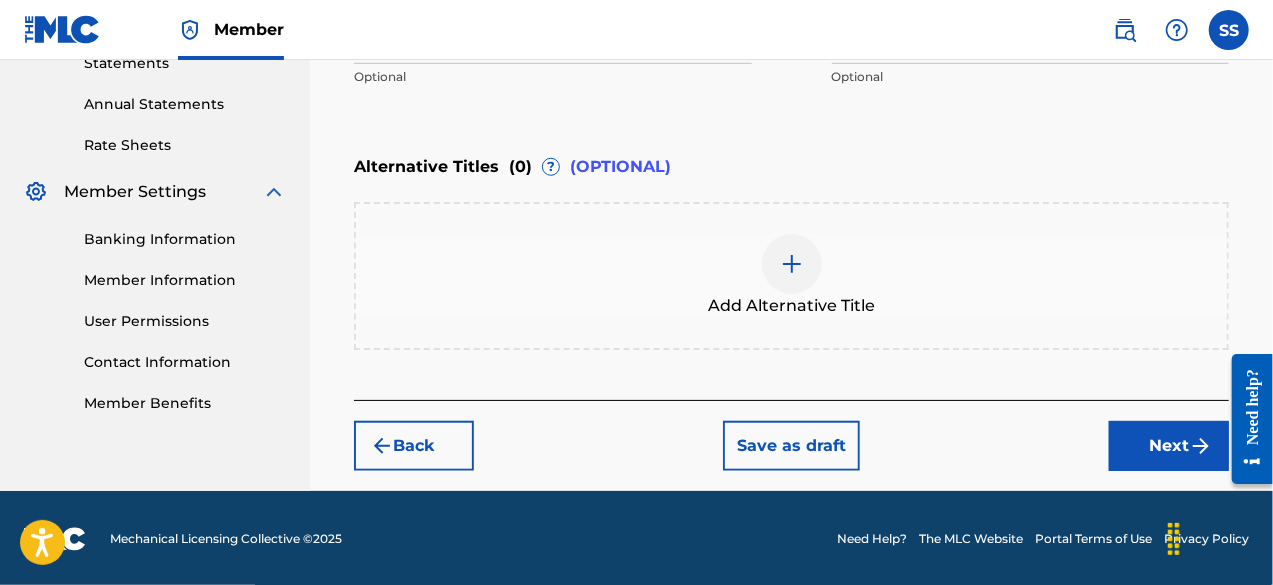 click on "Next" at bounding box center [1169, 446] 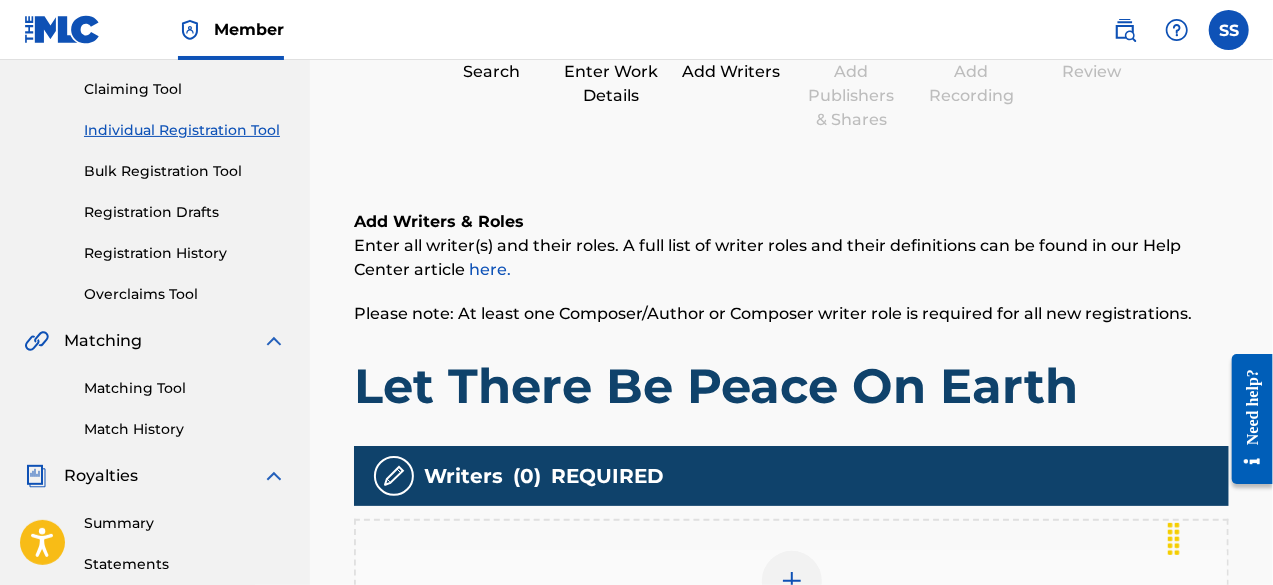 scroll, scrollTop: 90, scrollLeft: 0, axis: vertical 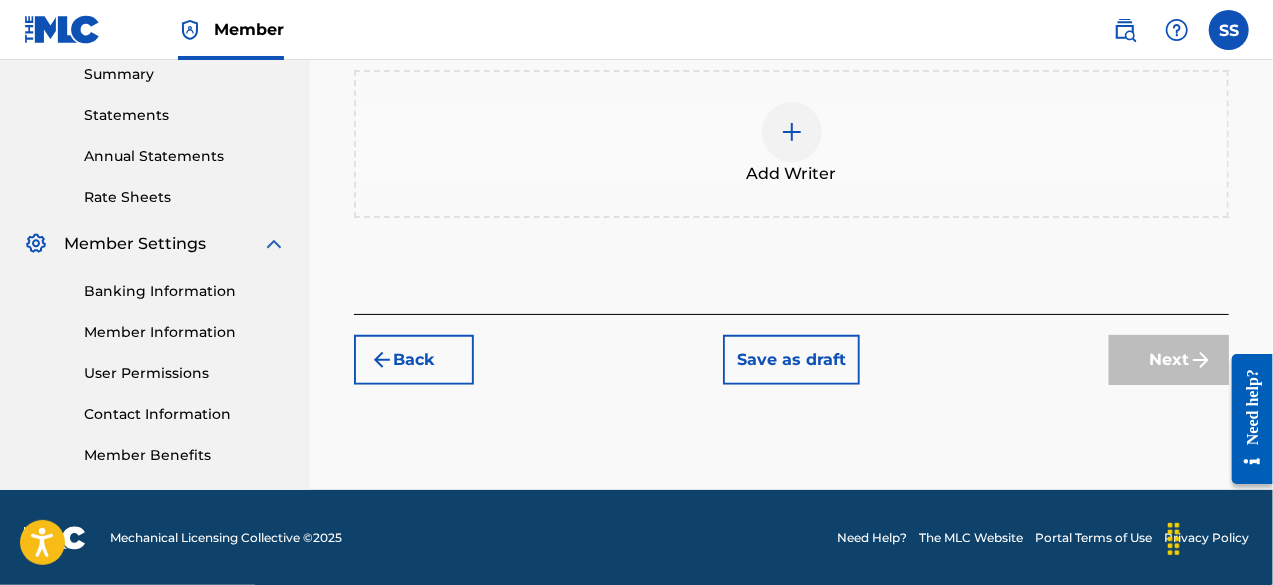 click at bounding box center (792, 132) 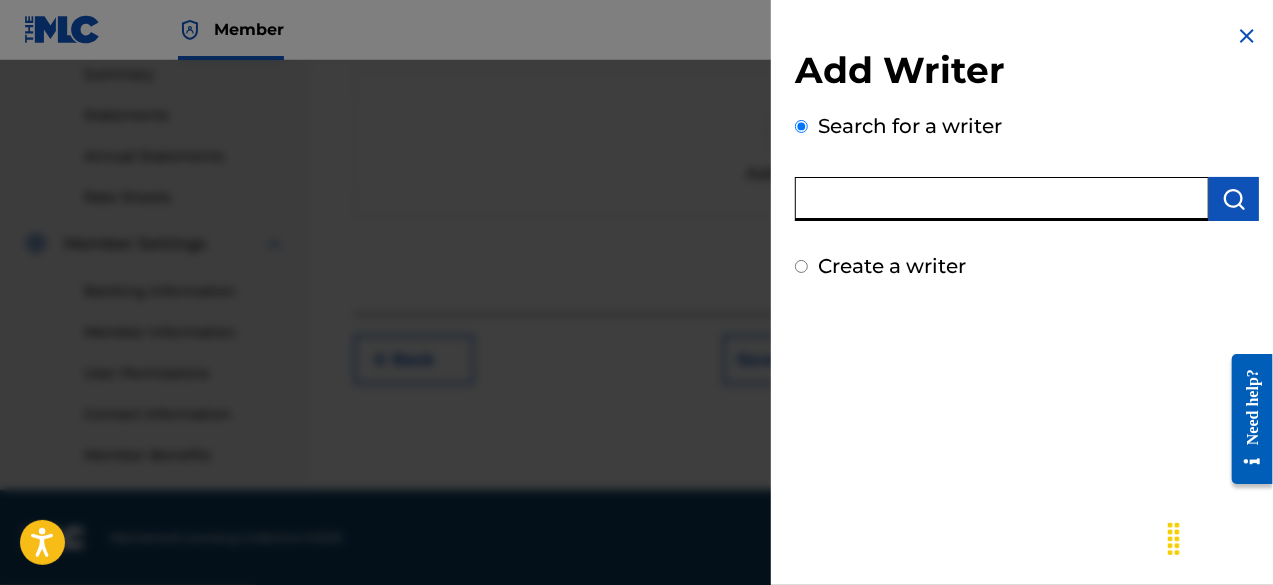 click at bounding box center [1002, 199] 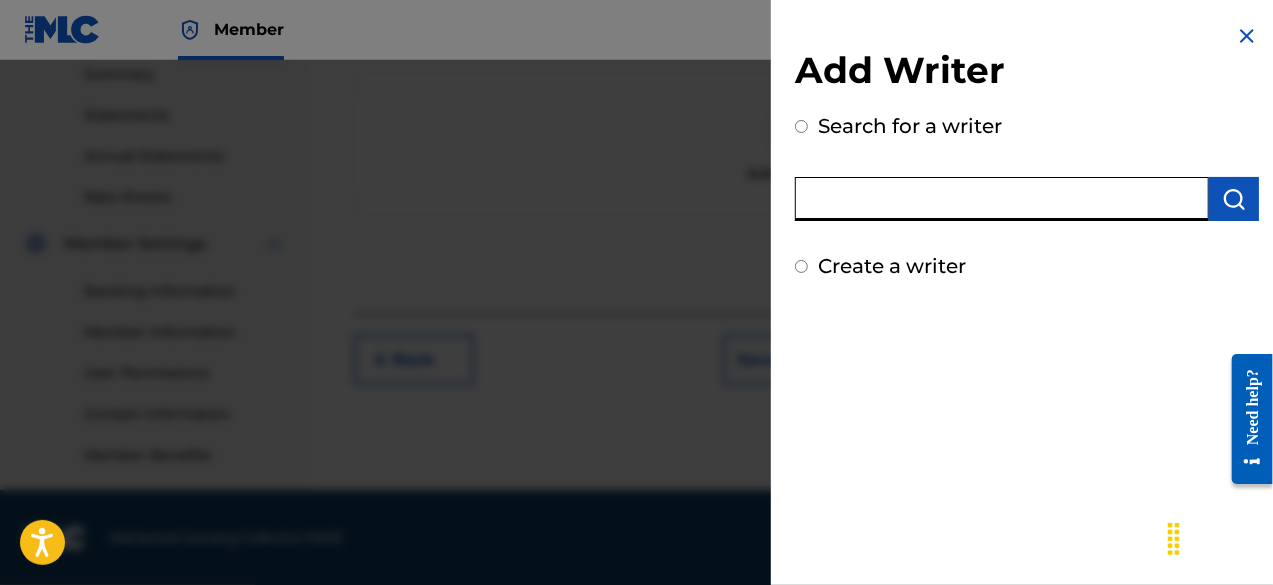 radio on "true" 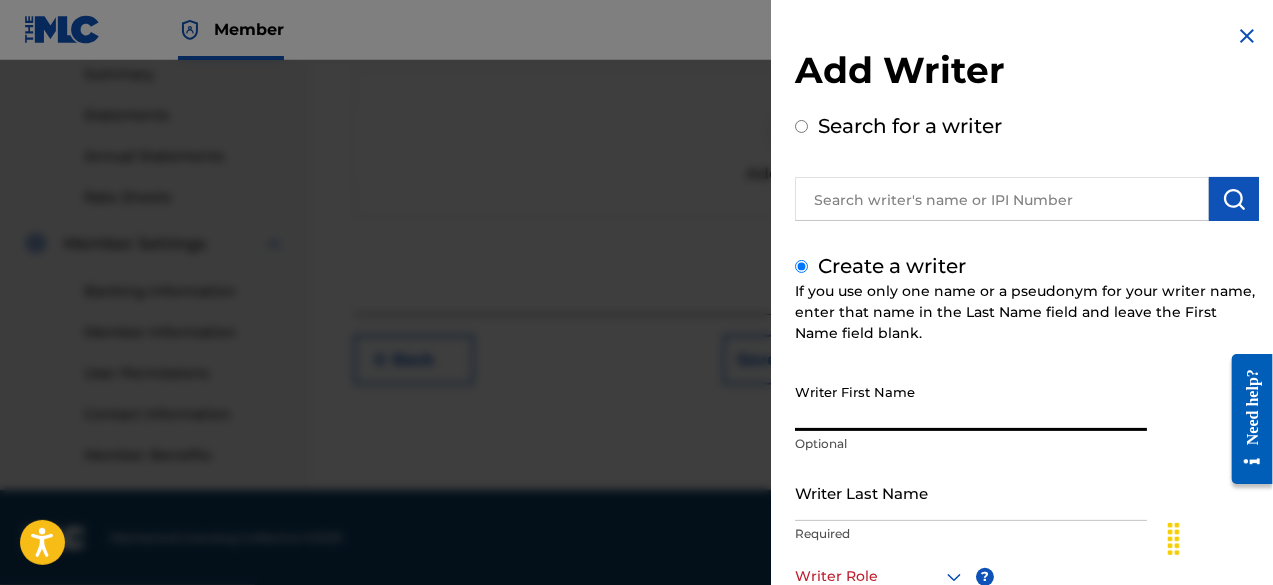 click on "Writer First Name" at bounding box center (971, 402) 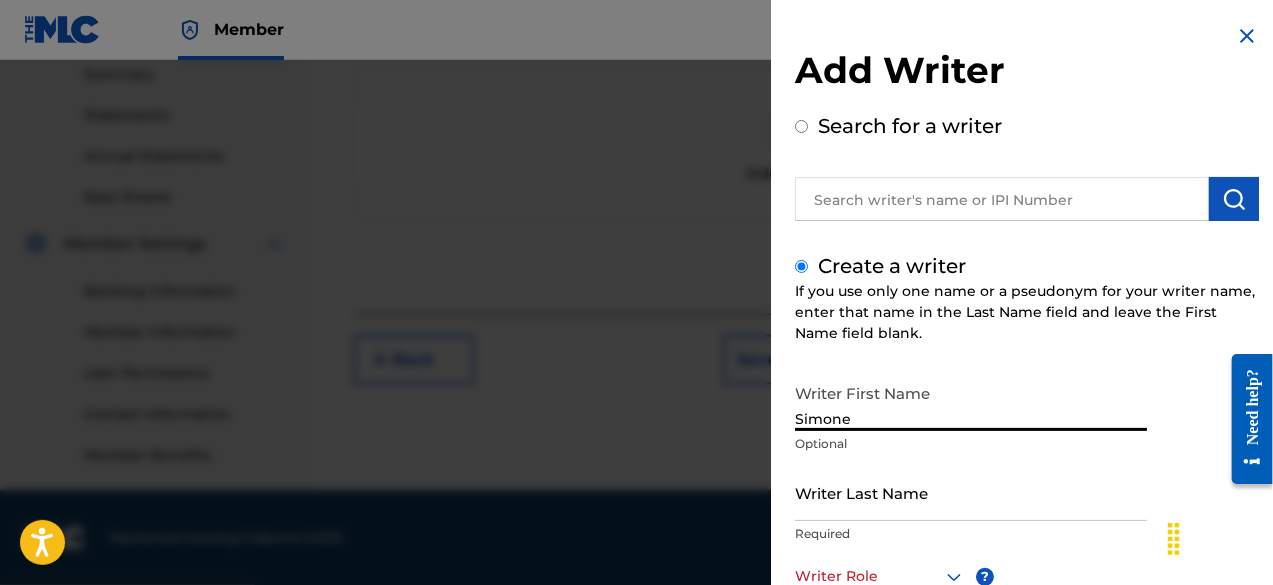 type on "Simone" 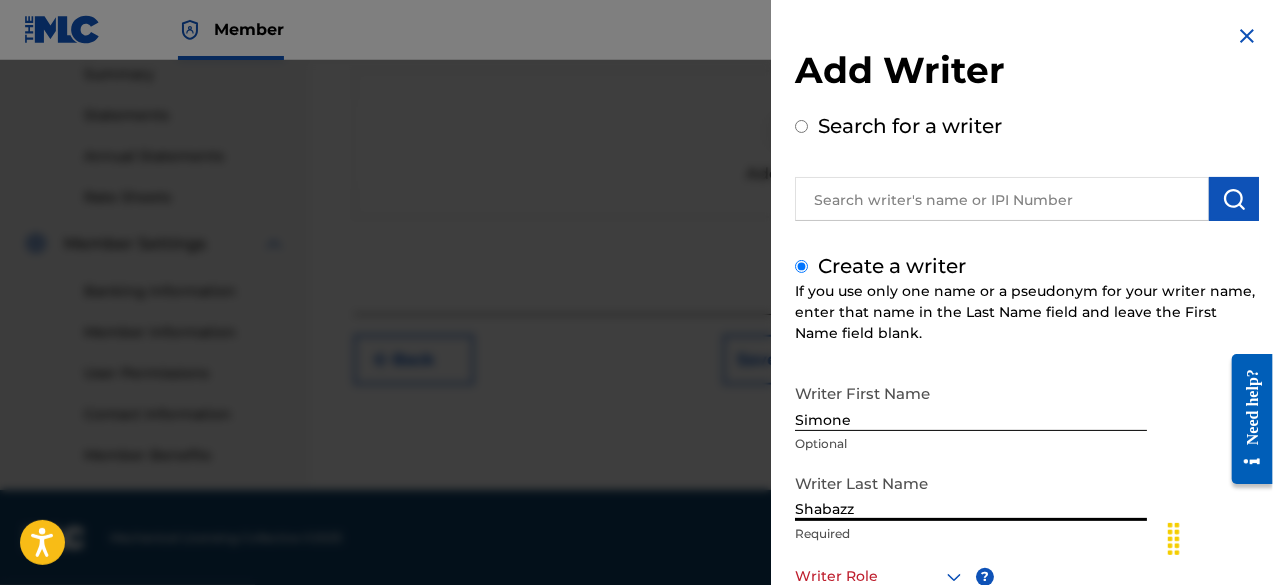 drag, startPoint x: 1275, startPoint y: 319, endPoint x: 48, endPoint y: 34, distance: 1259.6642 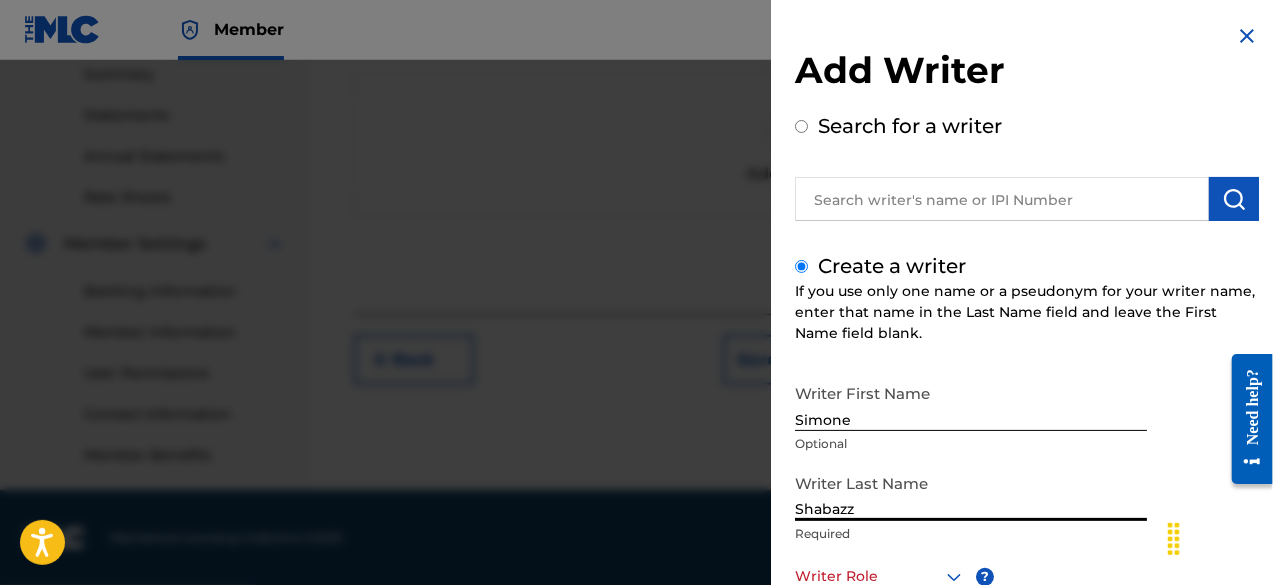 click 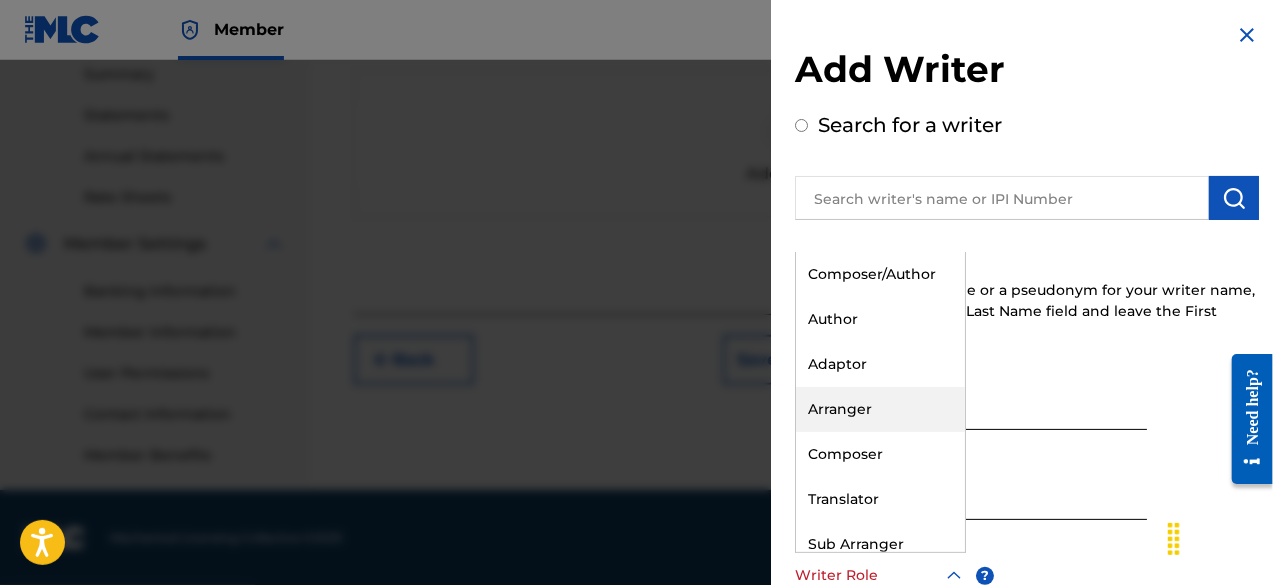 click on "Arranger" at bounding box center [880, 409] 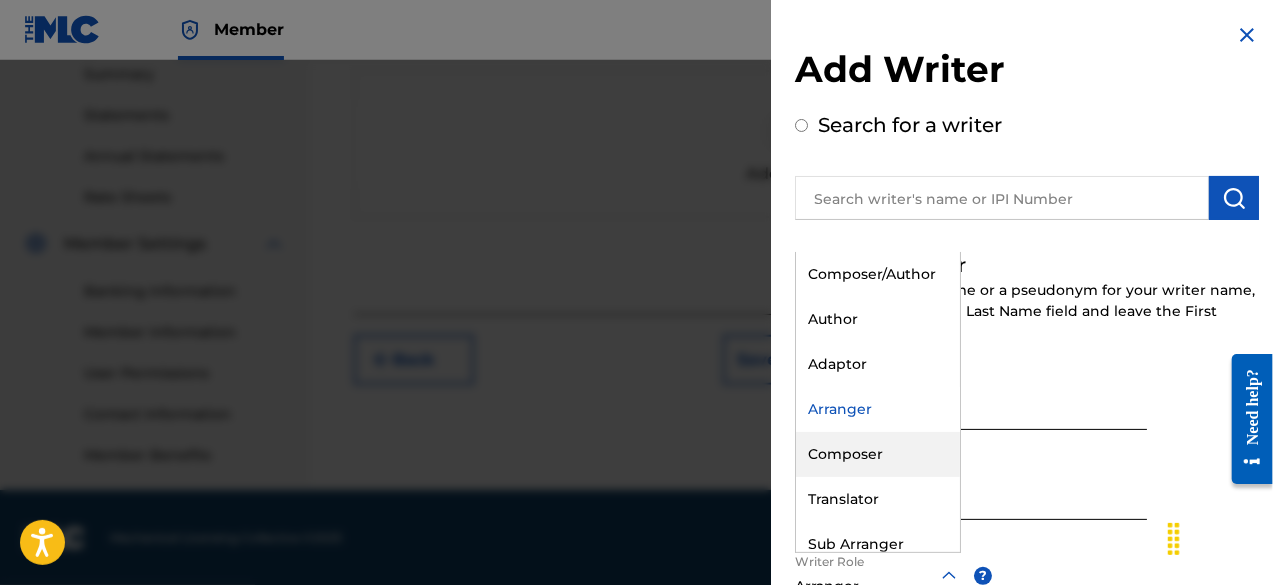 click on "Writer First Name   [FIRST] Optional Writer Last Name   [LAST] Required Writer Role option Arranger, selected. 8 results available. Use Up and Down to choose options, press Enter to select the currently focused option, press Escape to exit the menu, press Tab to select the option and exit the menu. Arranger Composer/Author Author Adaptor Arranger Composer Translator Sub Arranger Sub Author ? Required IPI   Optional Save & Add Another Writer Continue" at bounding box center (1027, 593) 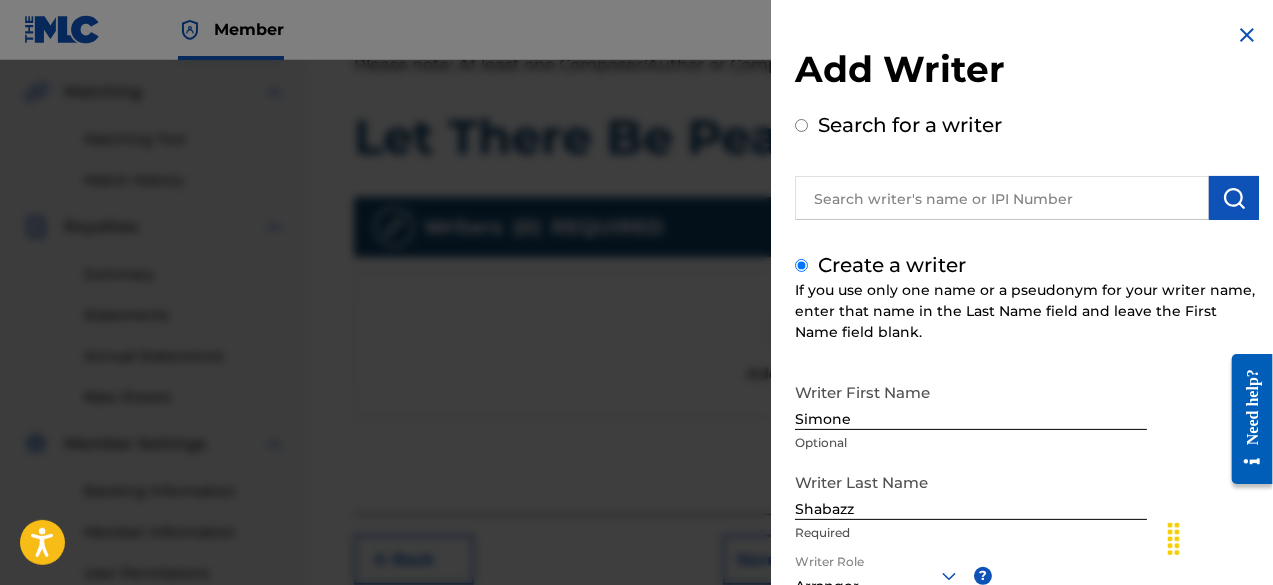 scroll, scrollTop: 440, scrollLeft: 0, axis: vertical 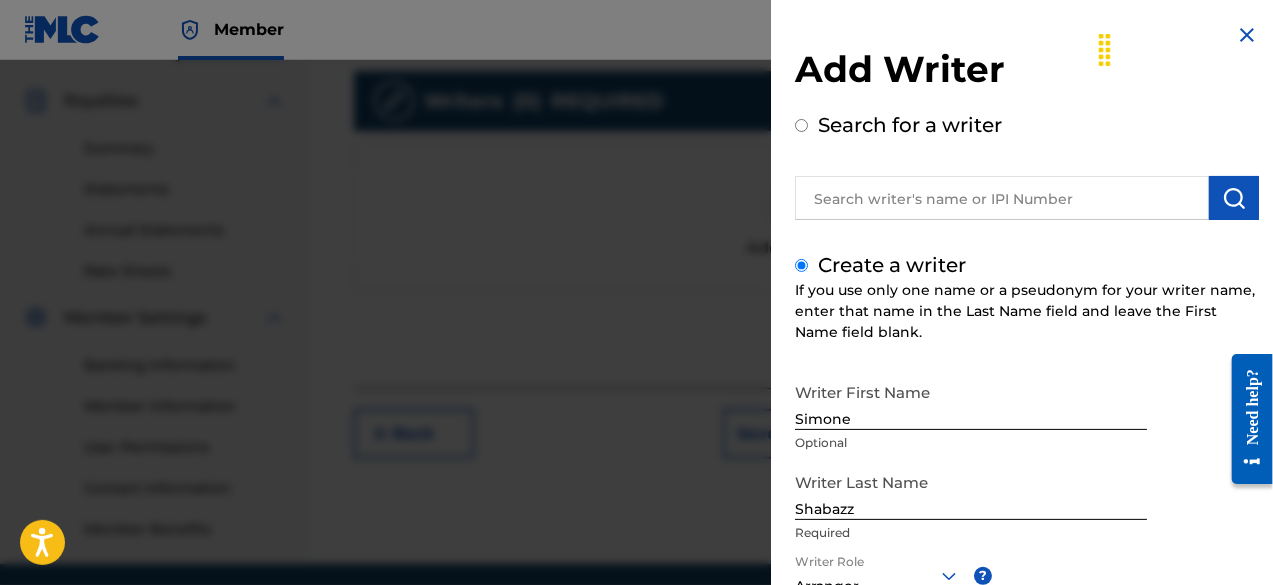 drag, startPoint x: 1176, startPoint y: 546, endPoint x: 1113, endPoint y: 53, distance: 497.00906 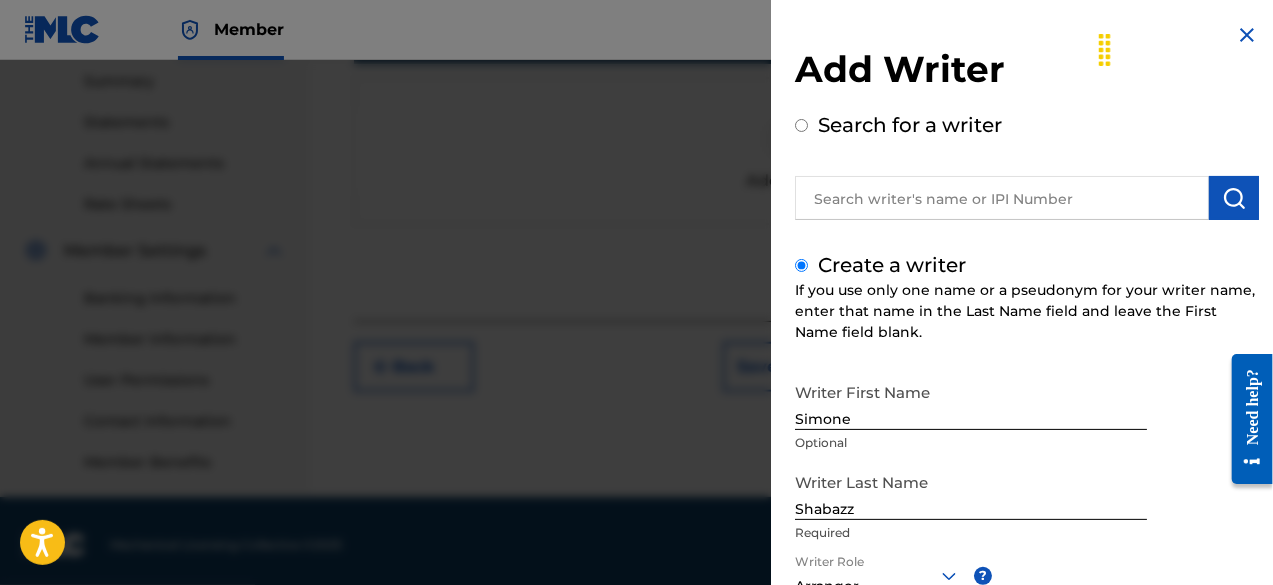 scroll, scrollTop: 654, scrollLeft: 0, axis: vertical 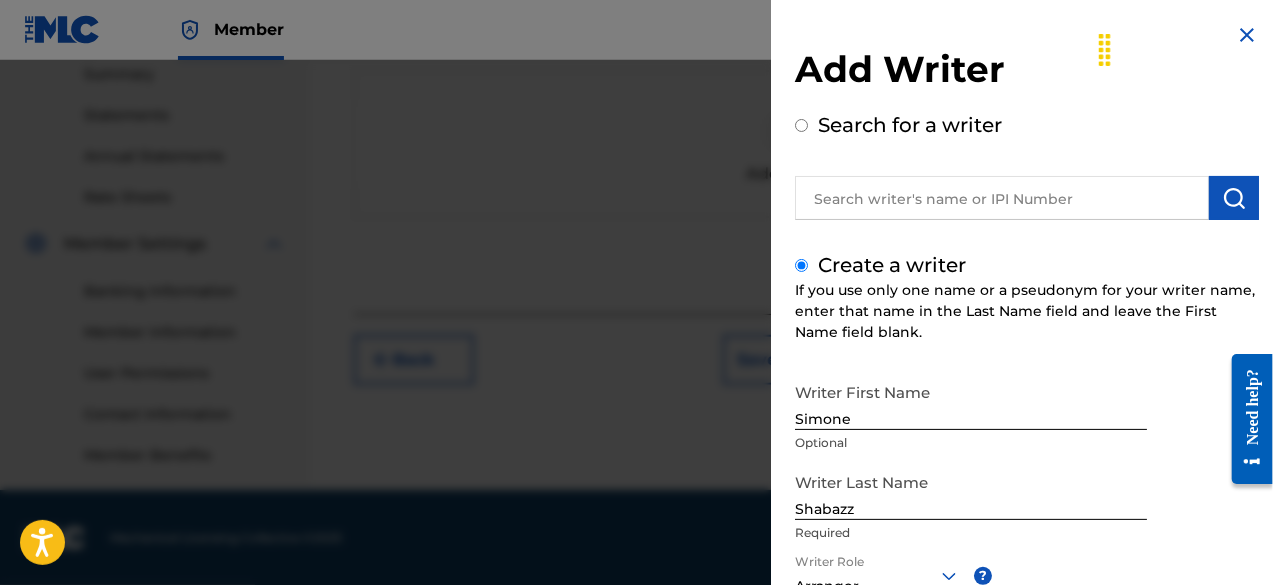 click on "Writer First Name   [FIRST] Optional Writer Last Name   [LAST] Required Writer Role Arranger ? Required IPI   Optional Save & Add Another Writer Continue" at bounding box center (1027, 593) 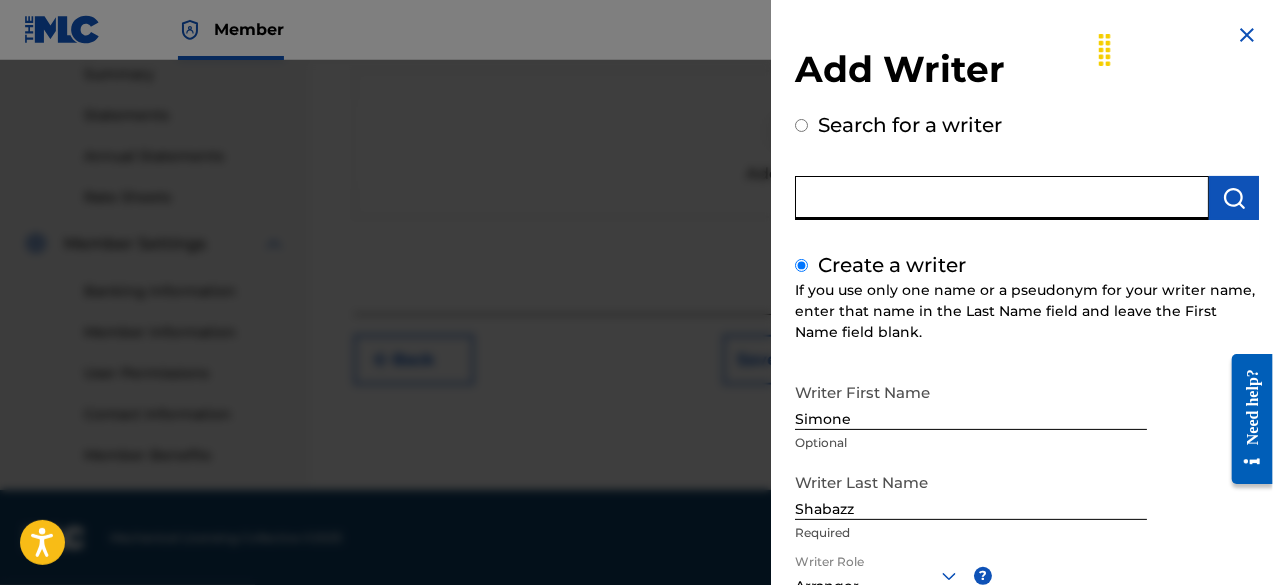 click at bounding box center (1002, 198) 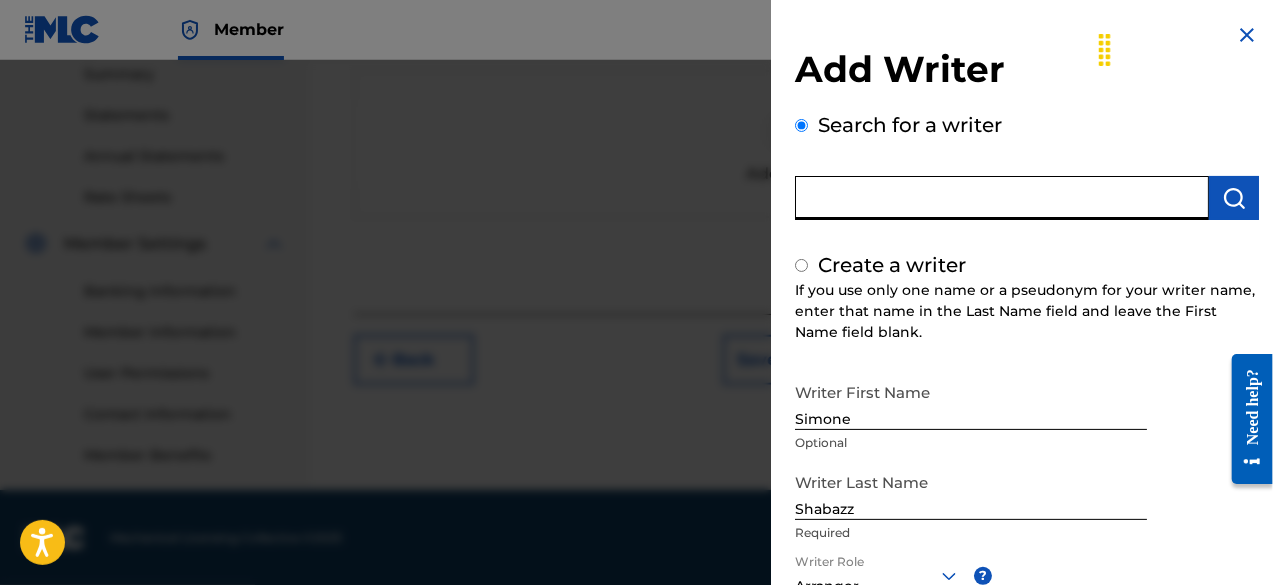 scroll, scrollTop: 0, scrollLeft: 0, axis: both 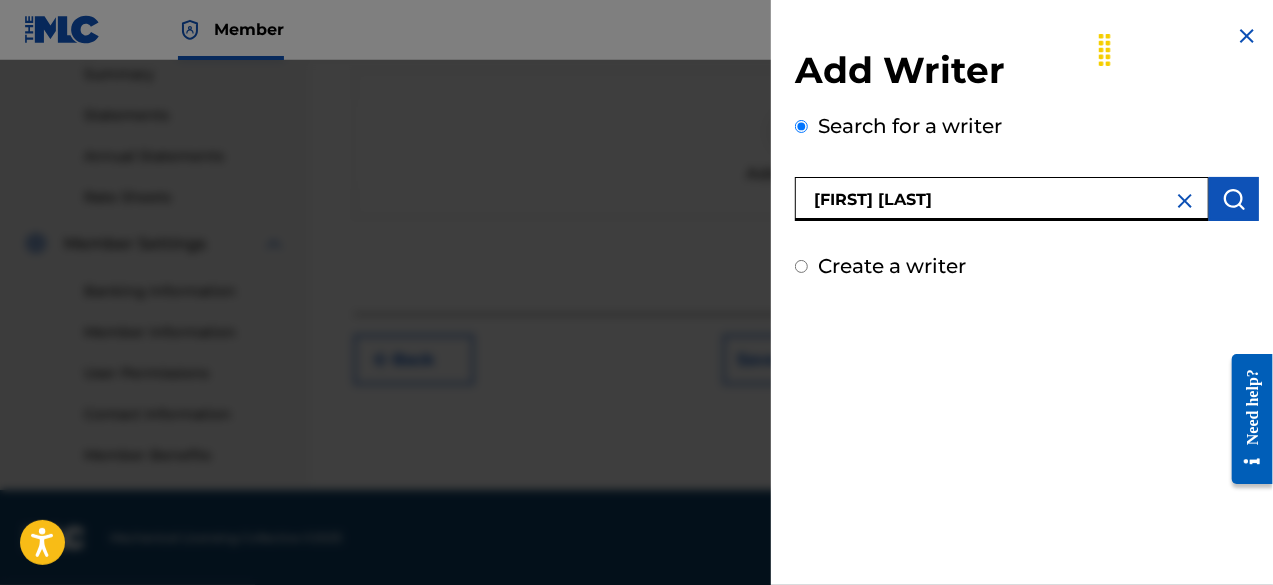 type on "[FIRST] [LAST]" 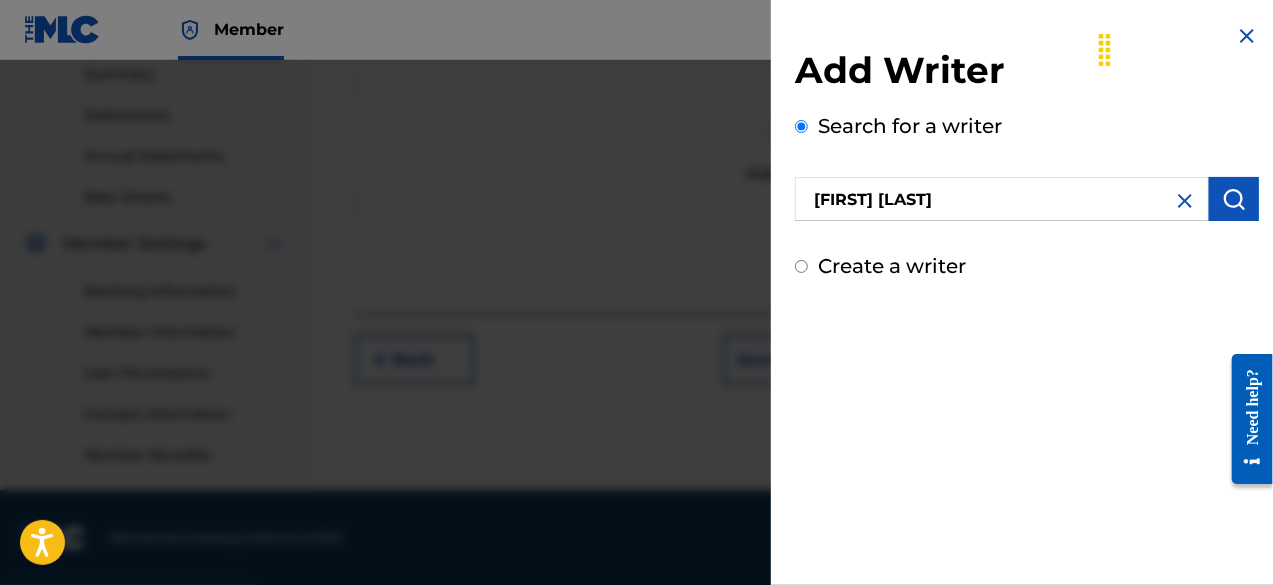 click at bounding box center (1234, 199) 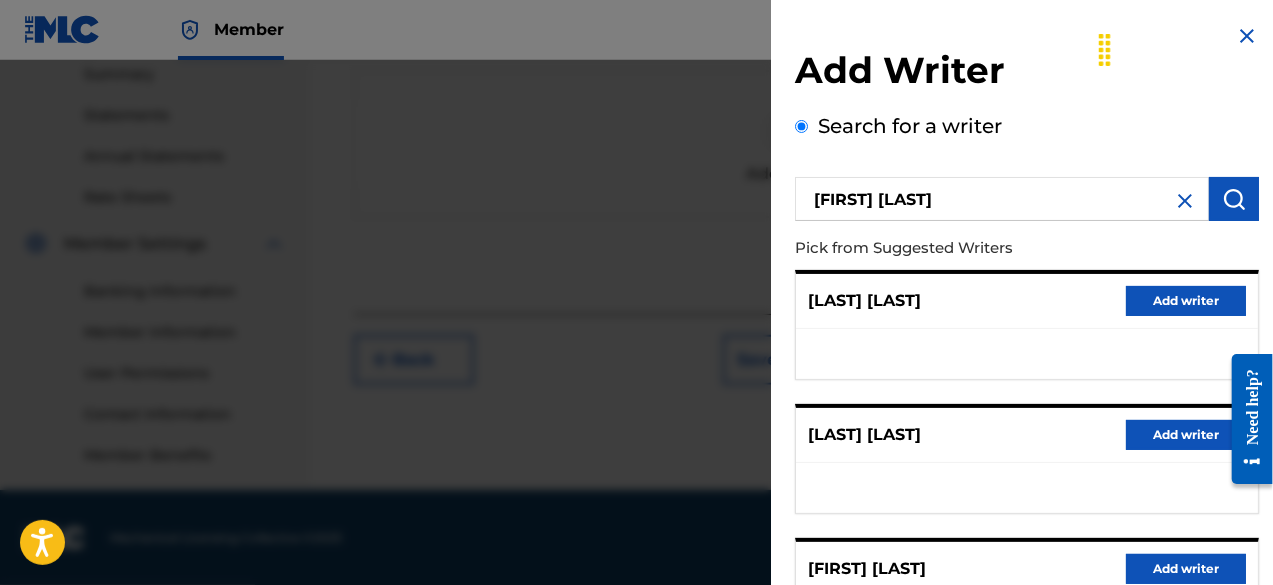 drag, startPoint x: 1272, startPoint y: 537, endPoint x: 1266, endPoint y: 555, distance: 18.973665 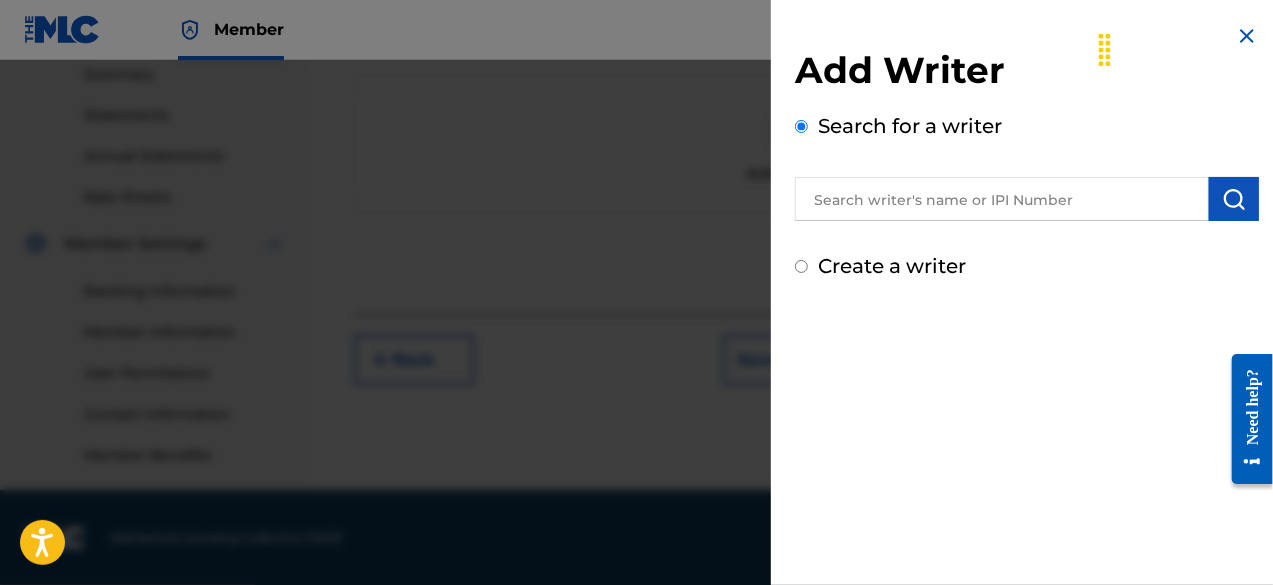 click on "Create a writer" at bounding box center [801, 266] 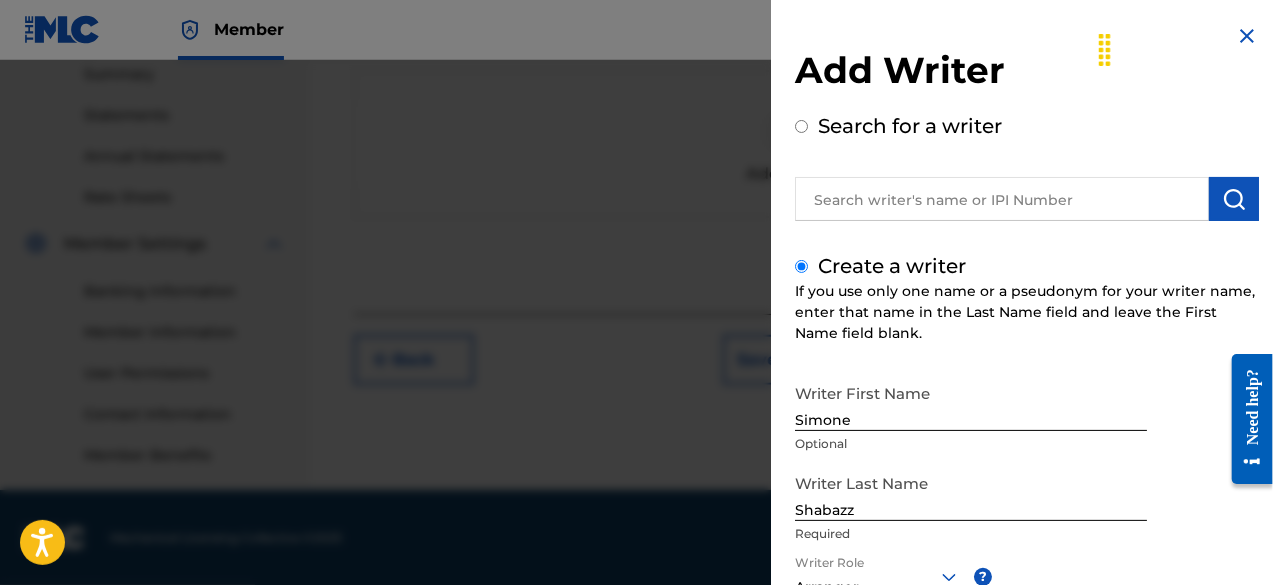 click at bounding box center [1002, 199] 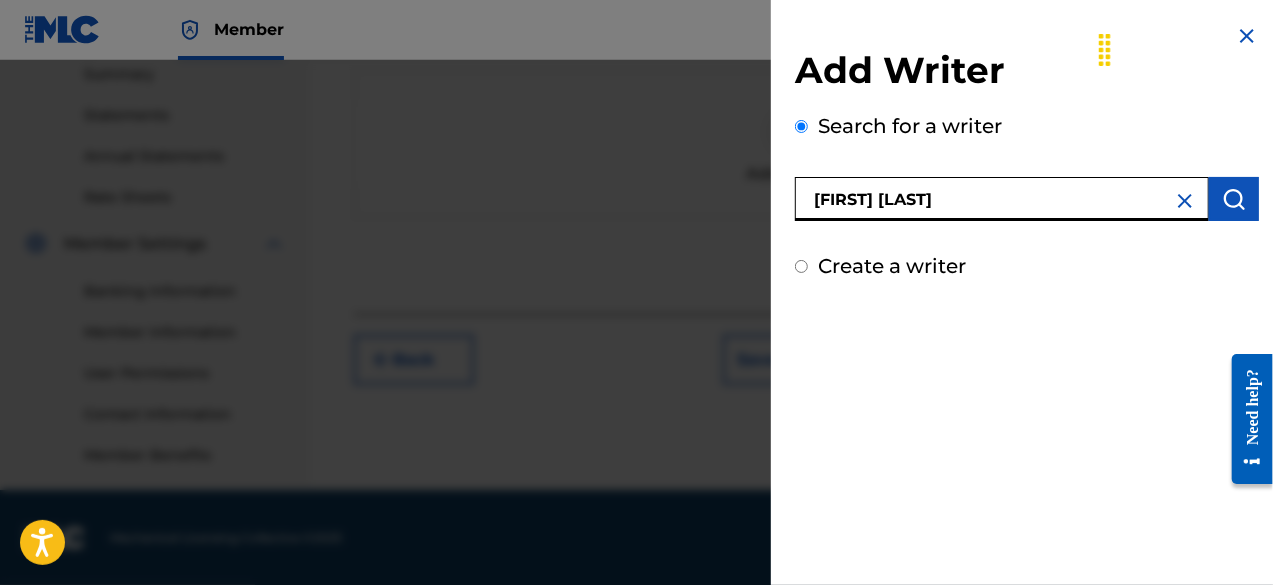 type on "[FIRST] [LAST]" 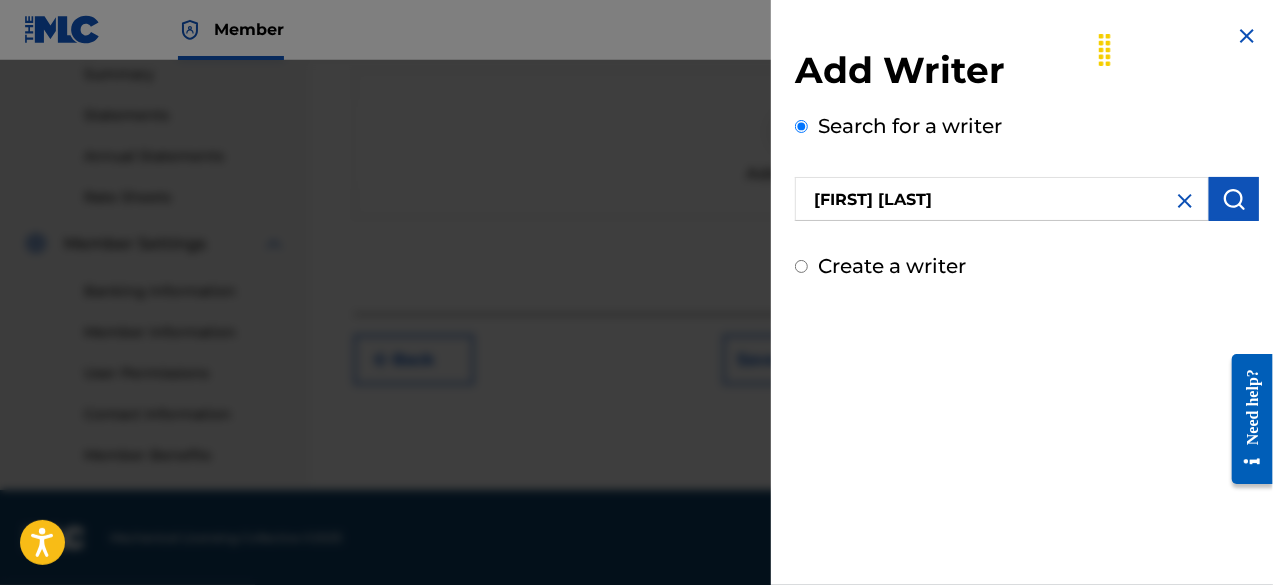 click at bounding box center [1234, 199] 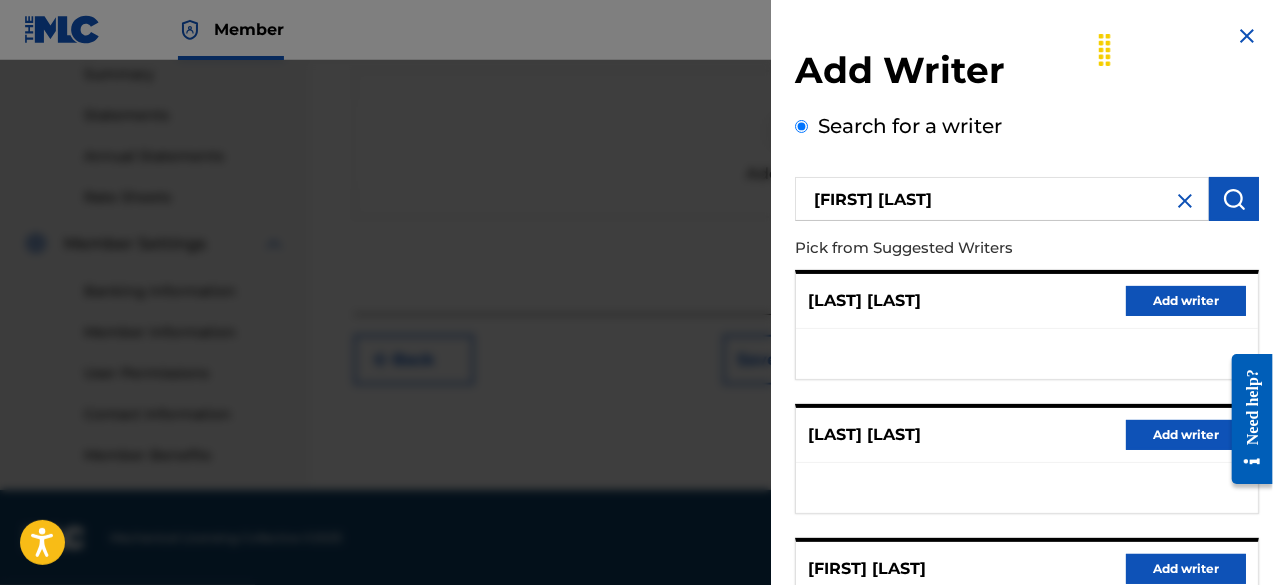 click on "Add writer" at bounding box center [1186, 301] 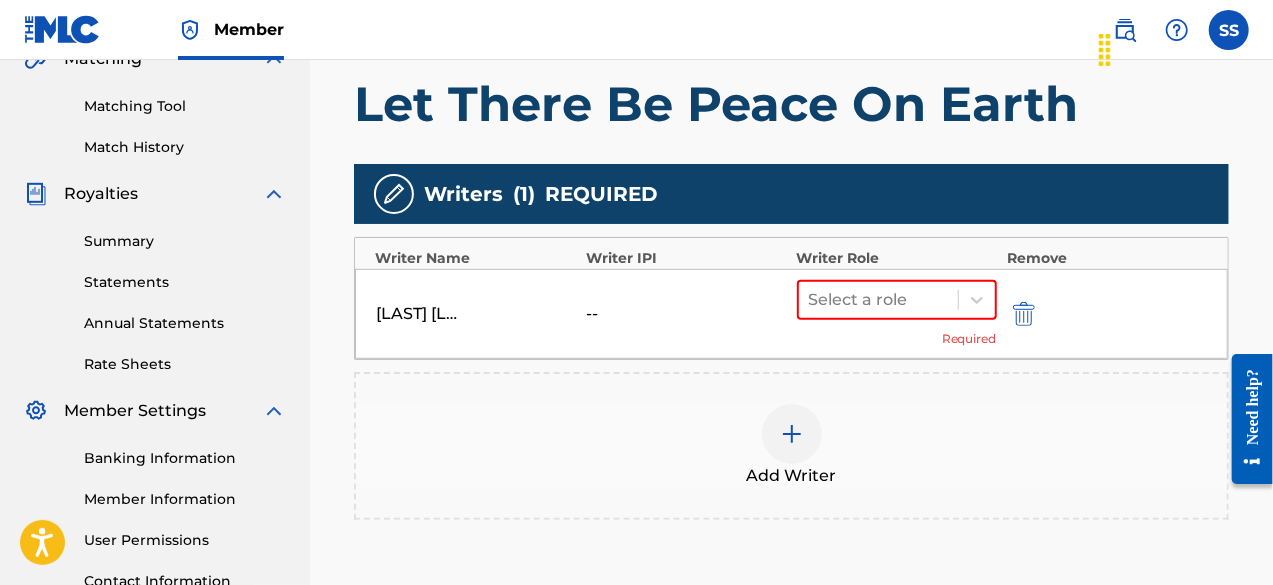 scroll, scrollTop: 489, scrollLeft: 0, axis: vertical 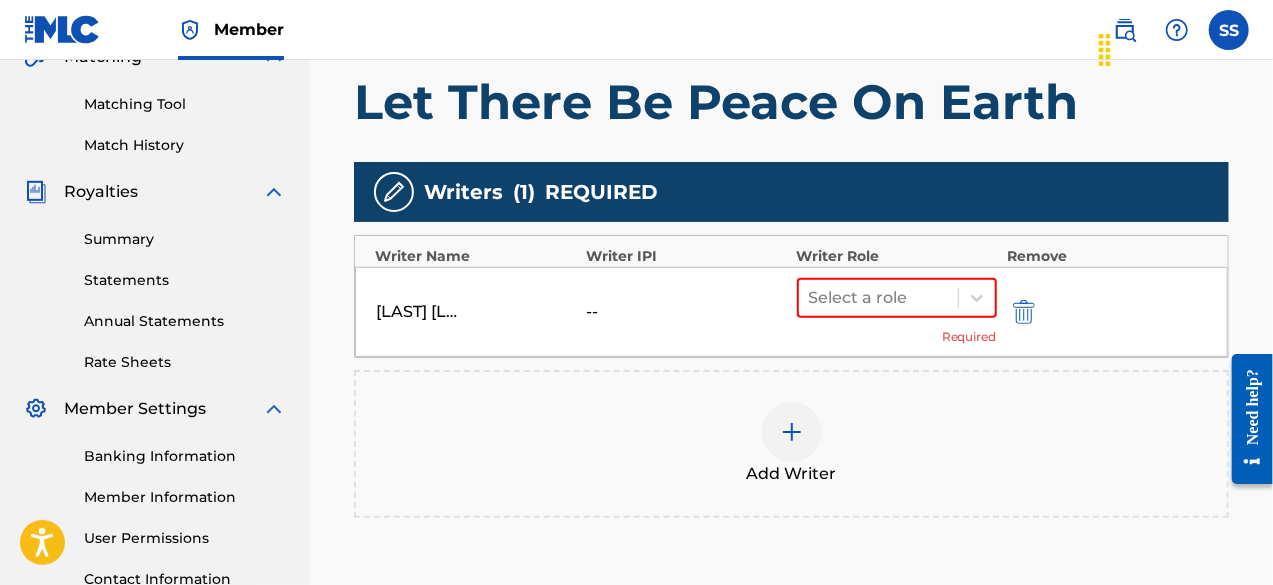 click at bounding box center (1024, 312) 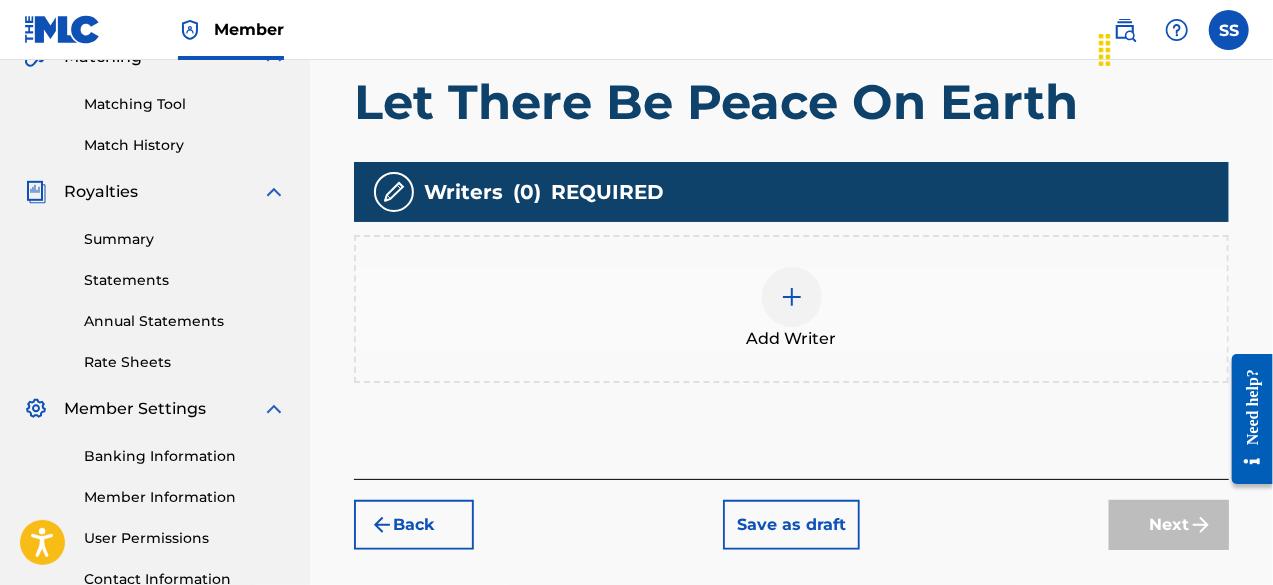 click on "Add Writer" at bounding box center (791, 309) 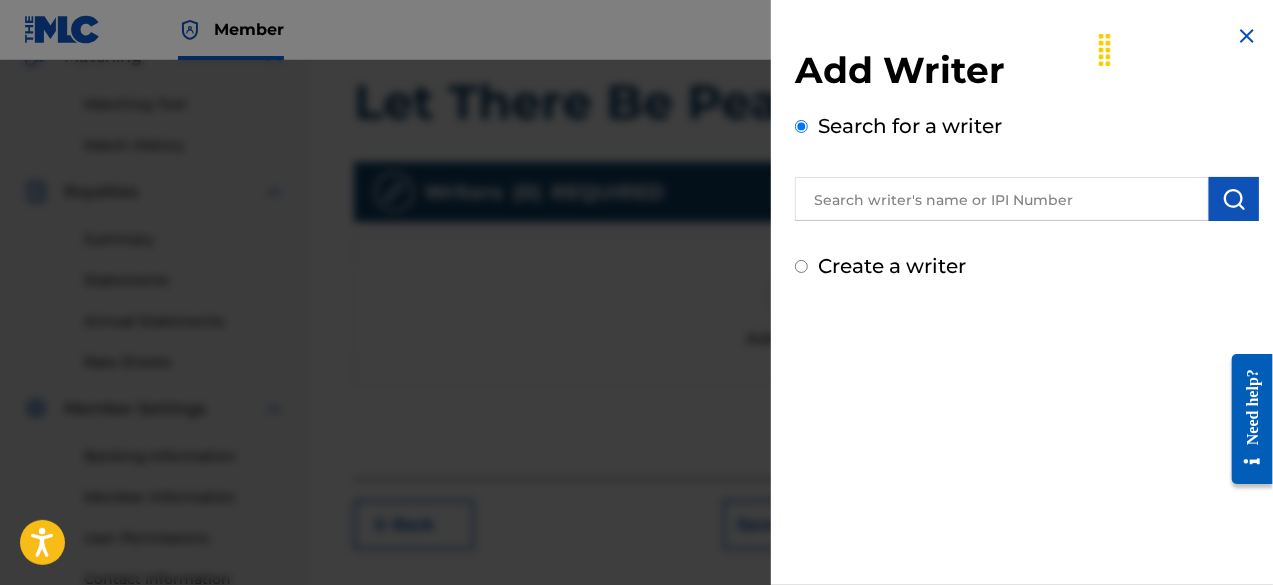 click on "Create a writer" at bounding box center [801, 266] 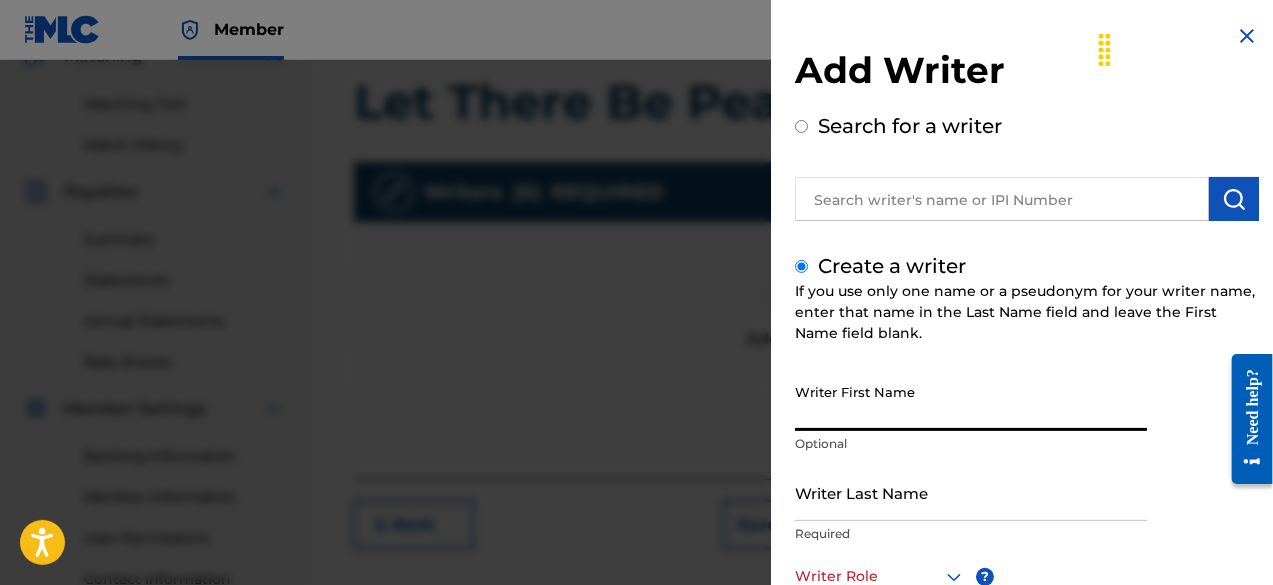 click on "Writer First Name" at bounding box center [971, 402] 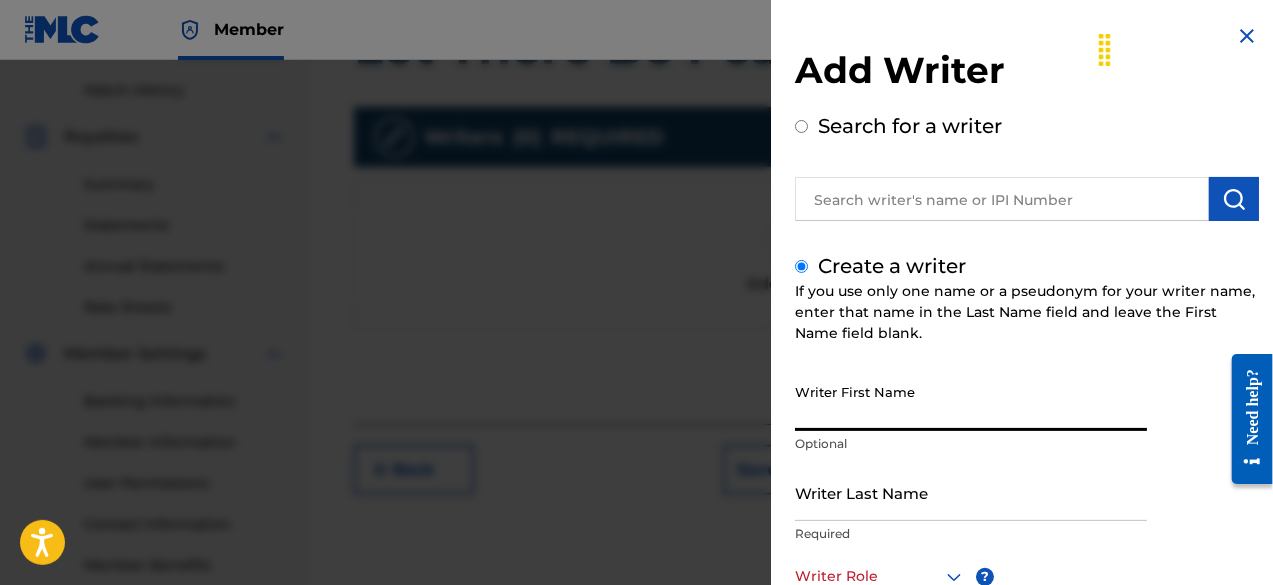 scroll, scrollTop: 550, scrollLeft: 0, axis: vertical 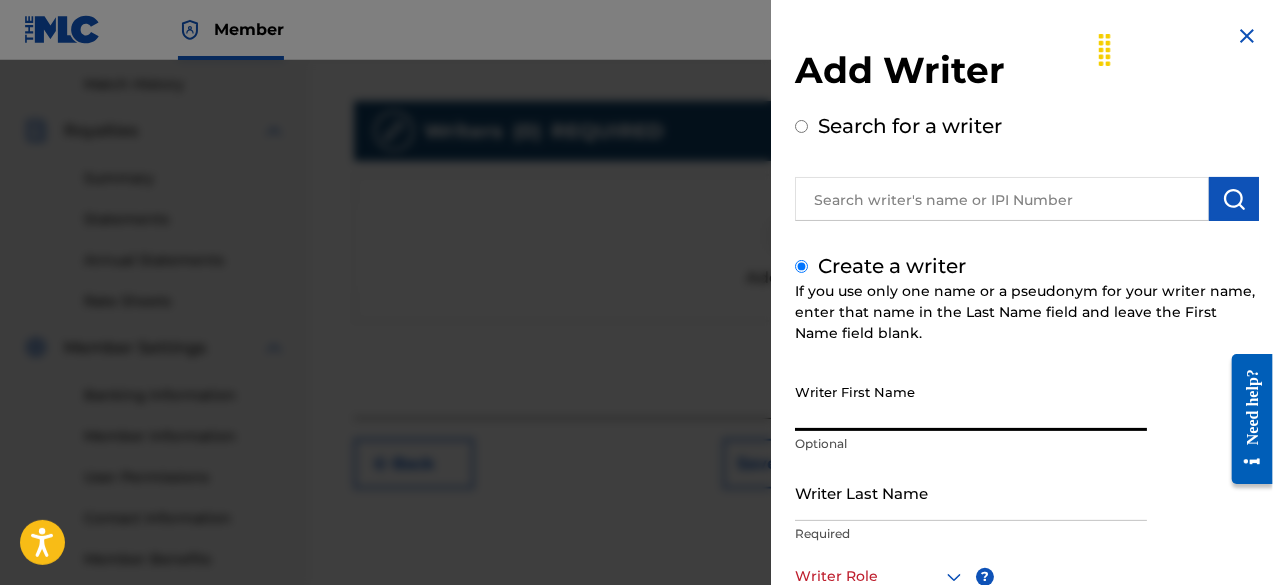 click on "Search for a writer" at bounding box center (801, 126) 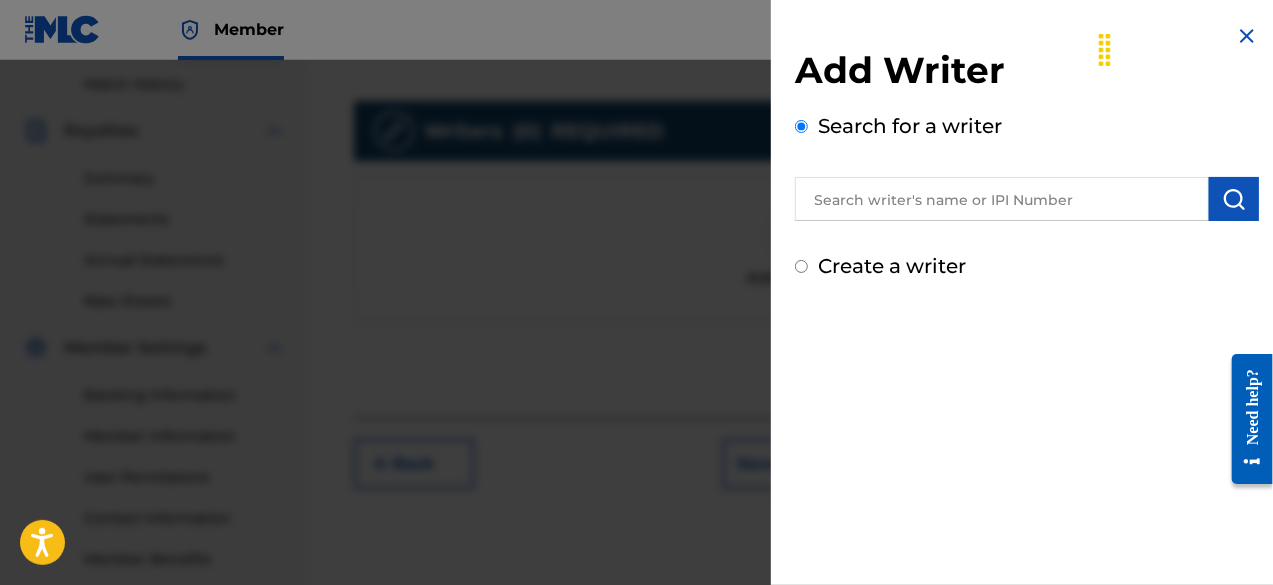 click at bounding box center [1002, 199] 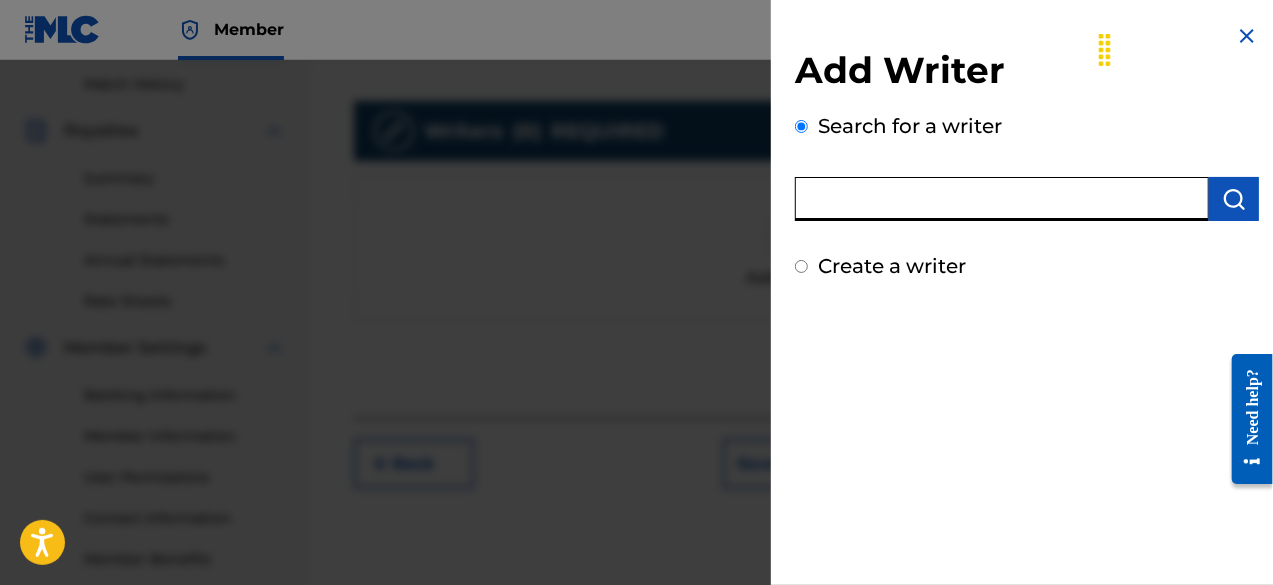 click on "Create a writer" at bounding box center (801, 266) 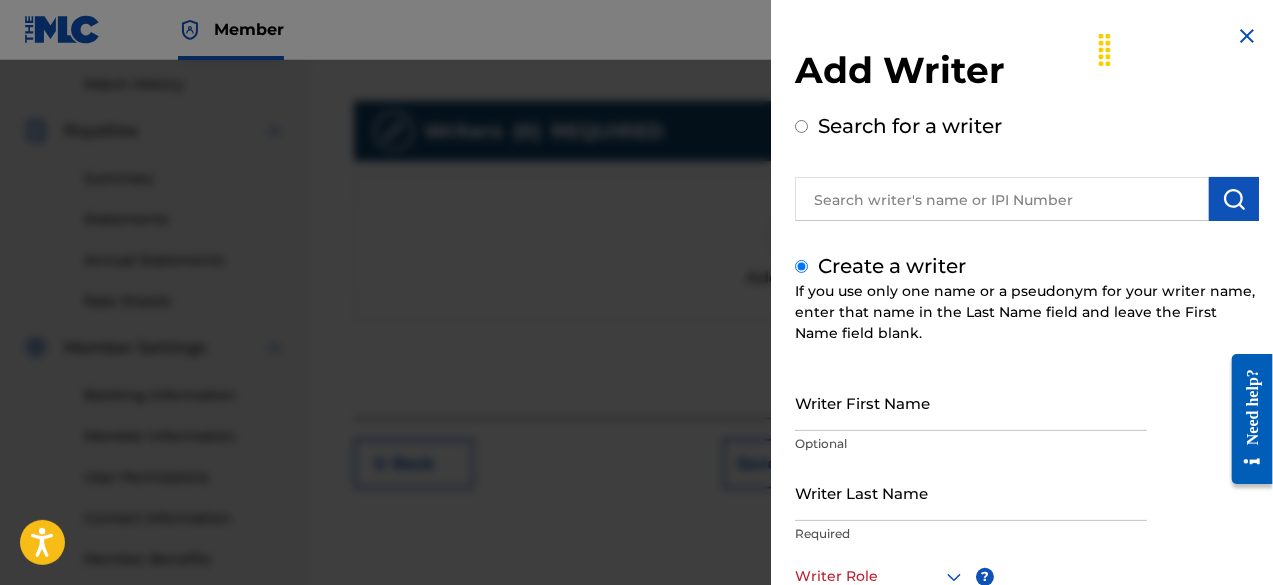 click on "Writer First Name" at bounding box center [971, 402] 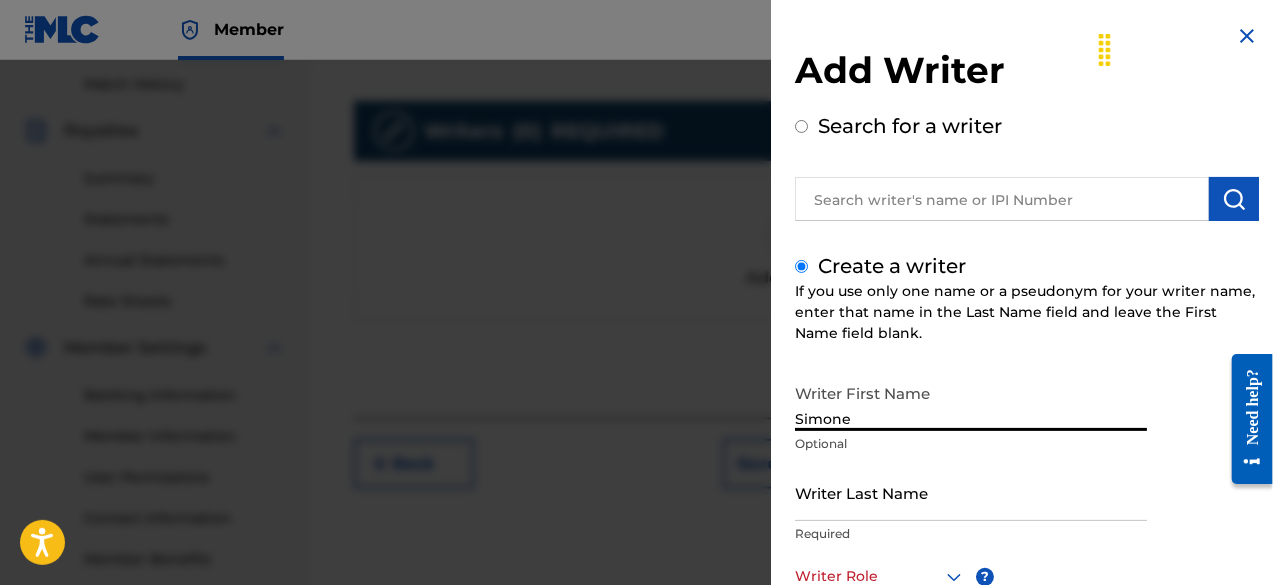 type on "Simone" 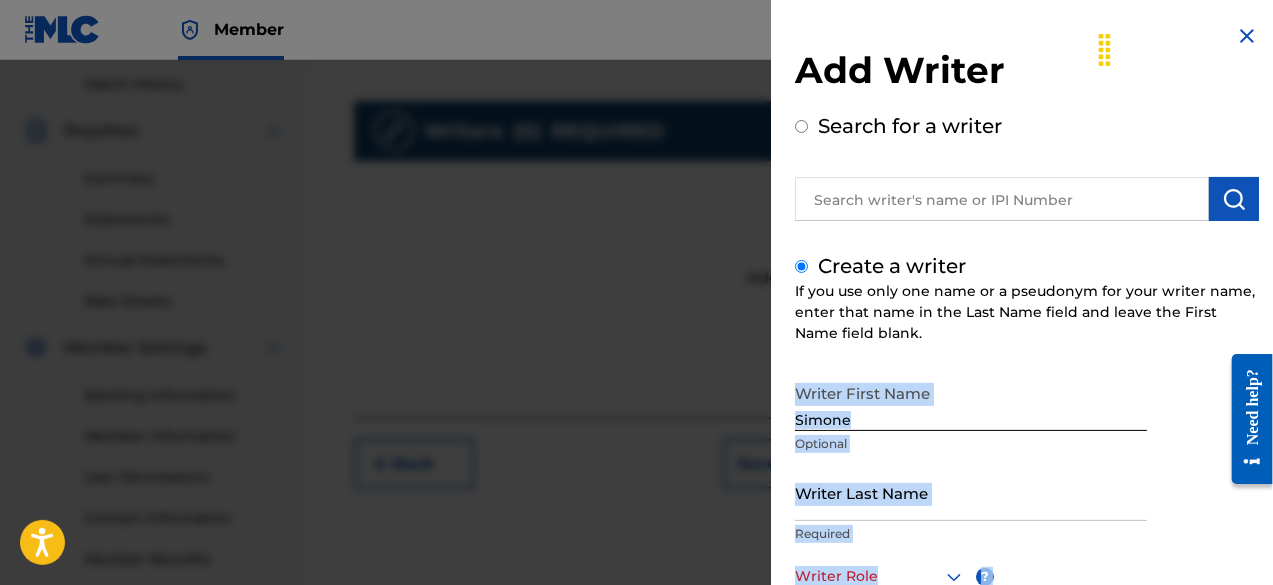 drag, startPoint x: 2488, startPoint y: 667, endPoint x: 1259, endPoint y: 359, distance: 1267.0063 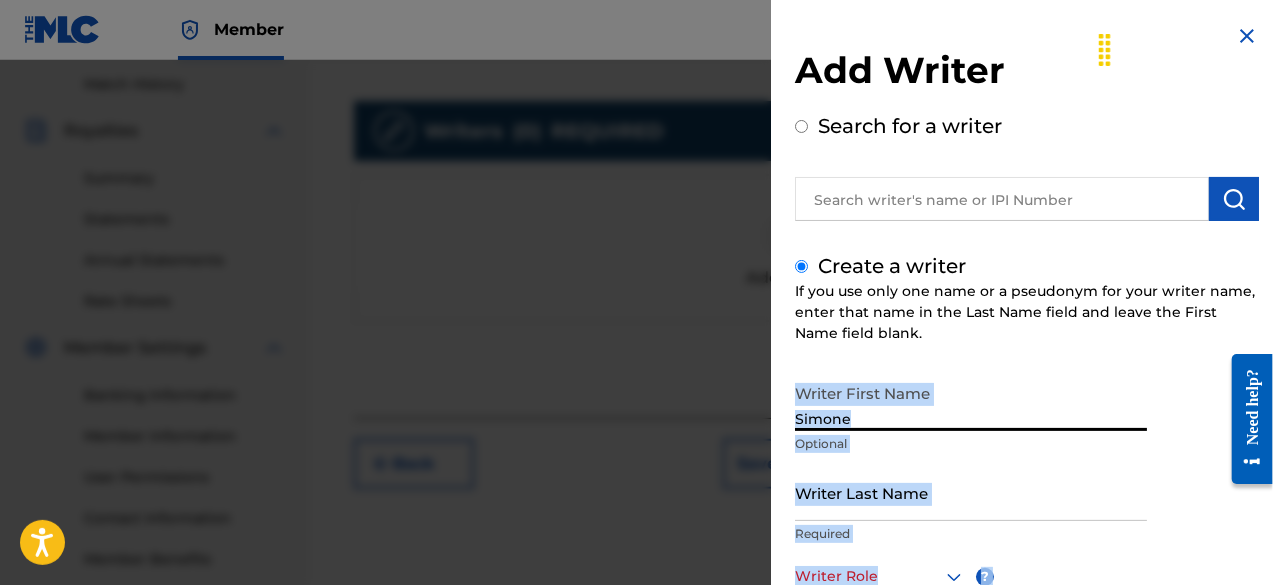 click on "Simone" at bounding box center (971, 402) 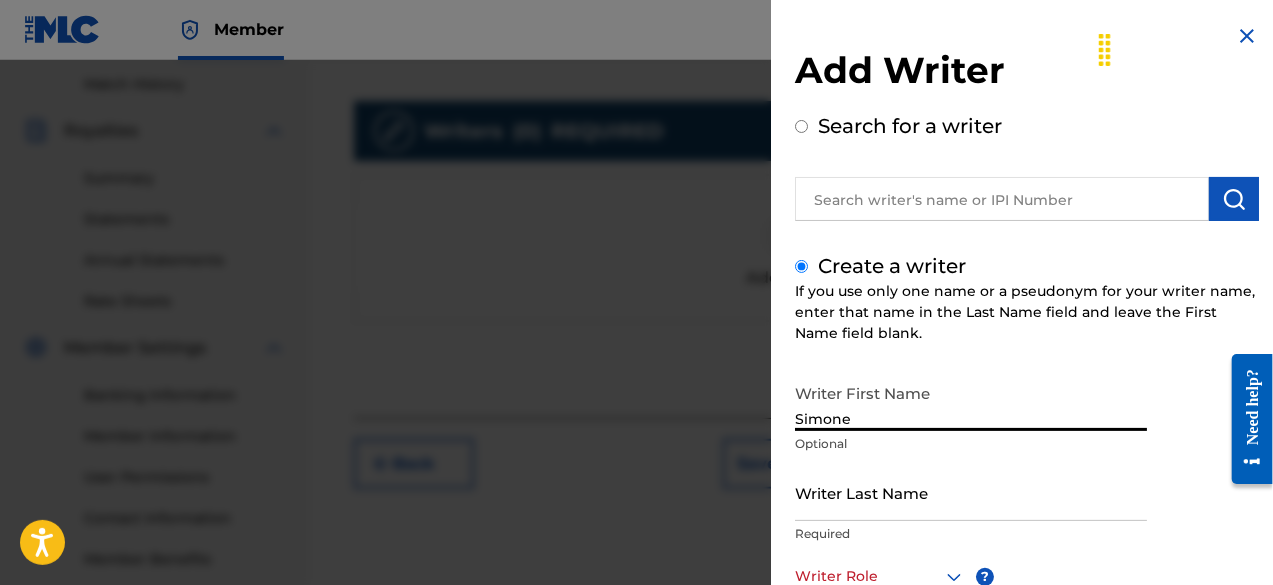 click at bounding box center [1247, 36] 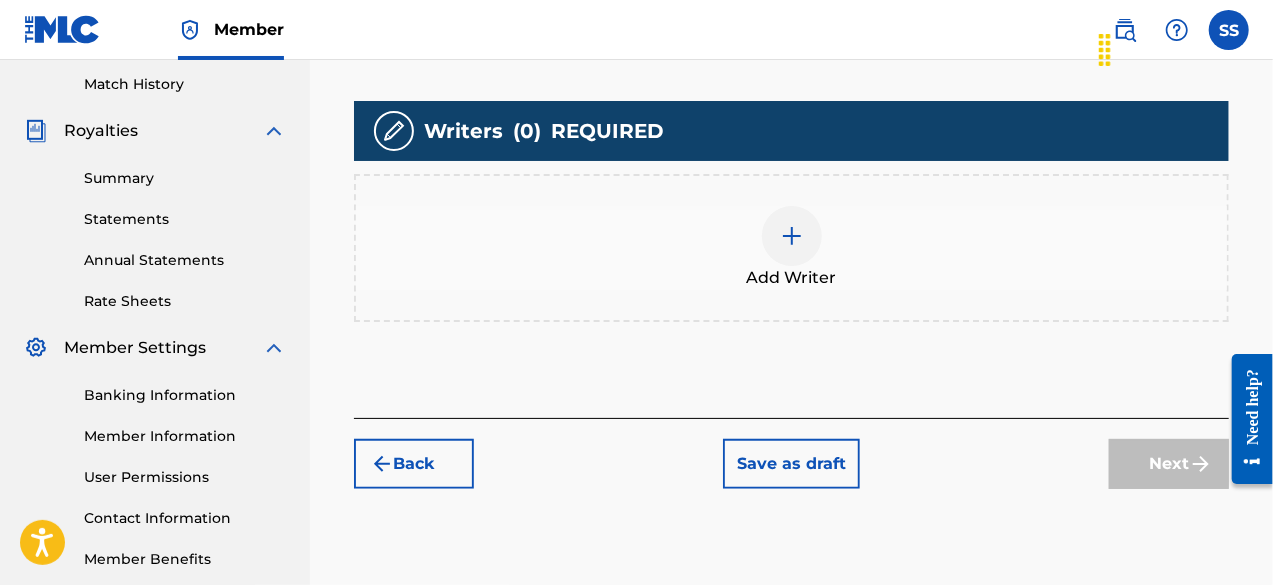 click at bounding box center (792, 236) 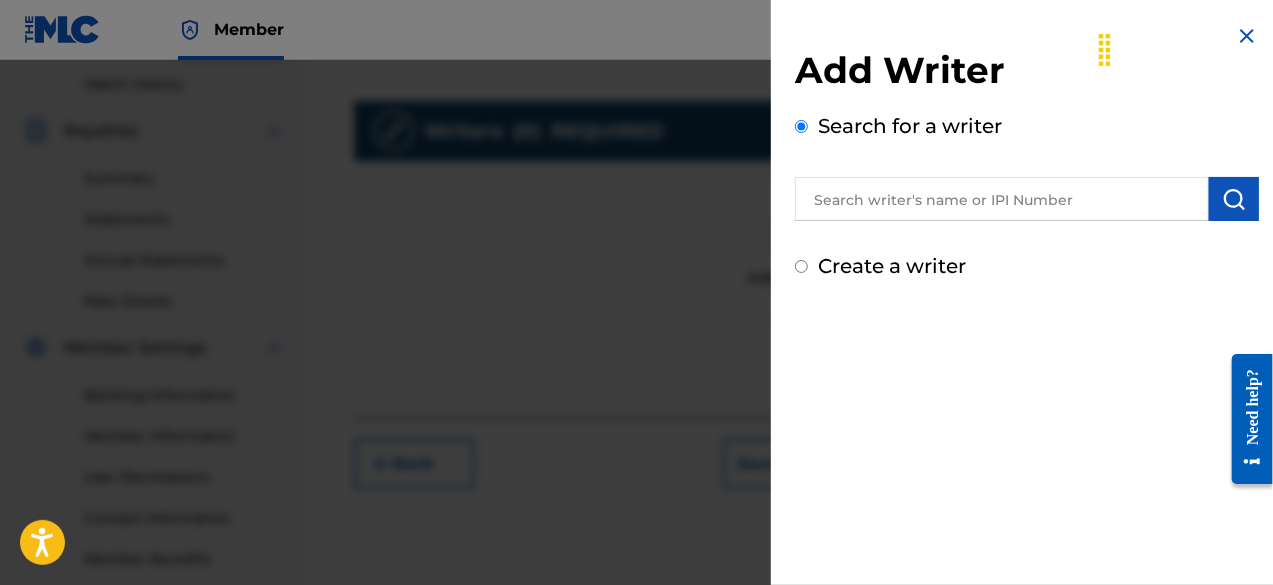 click on "Create a writer" at bounding box center [801, 266] 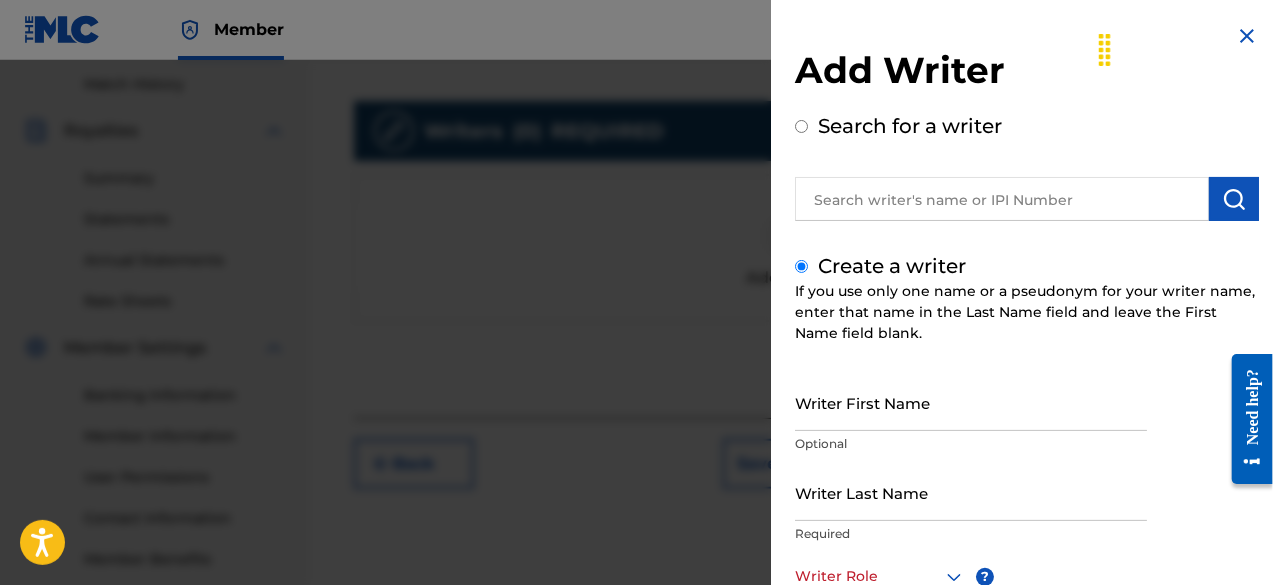 click on "Search for a writer" at bounding box center (801, 126) 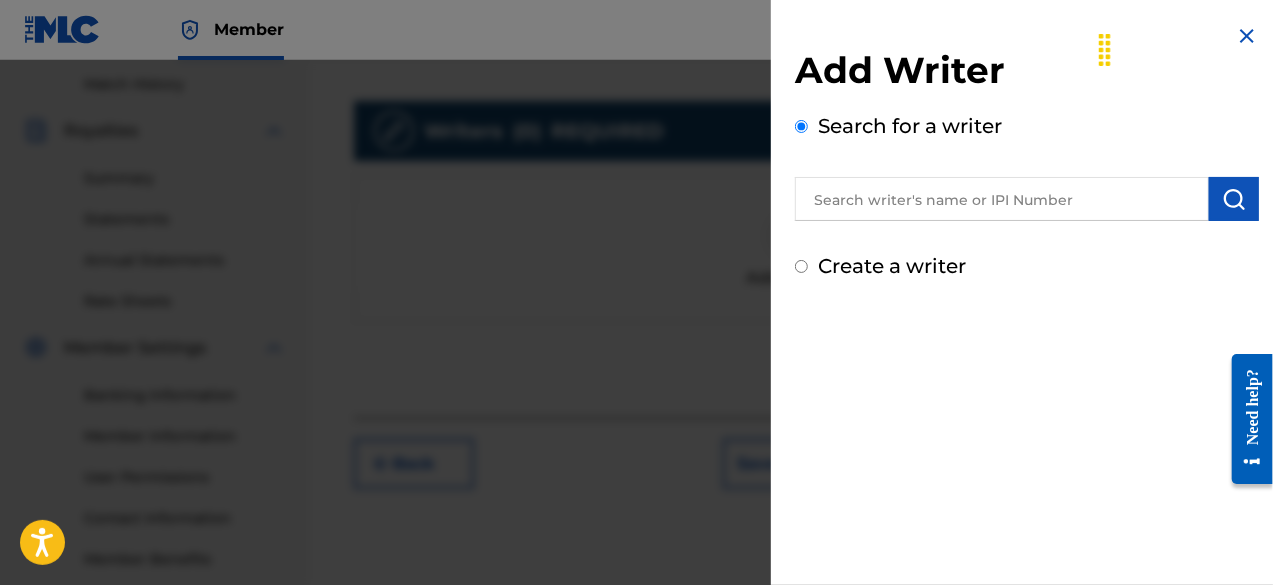 click at bounding box center [1002, 199] 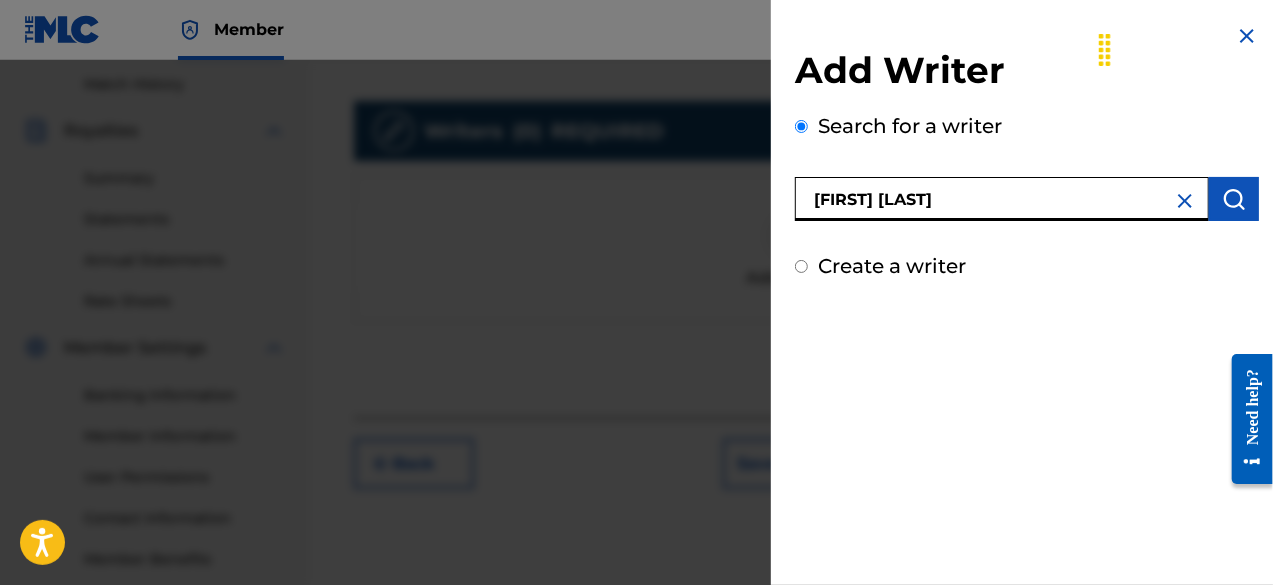 type on "[FIRST] [LAST]" 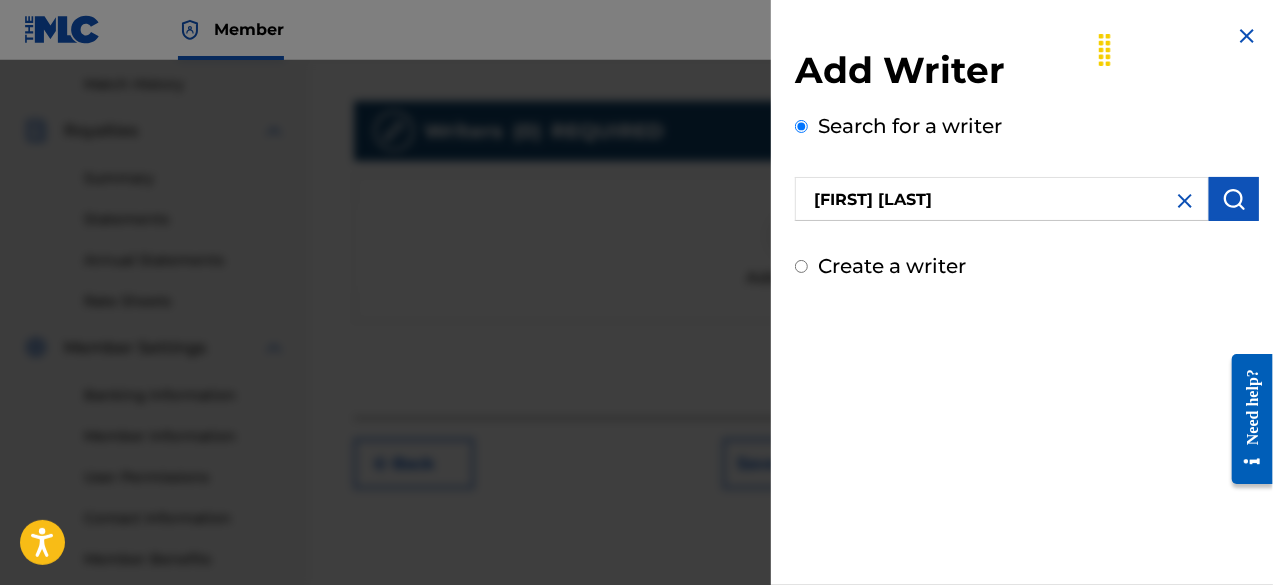 click at bounding box center (1234, 199) 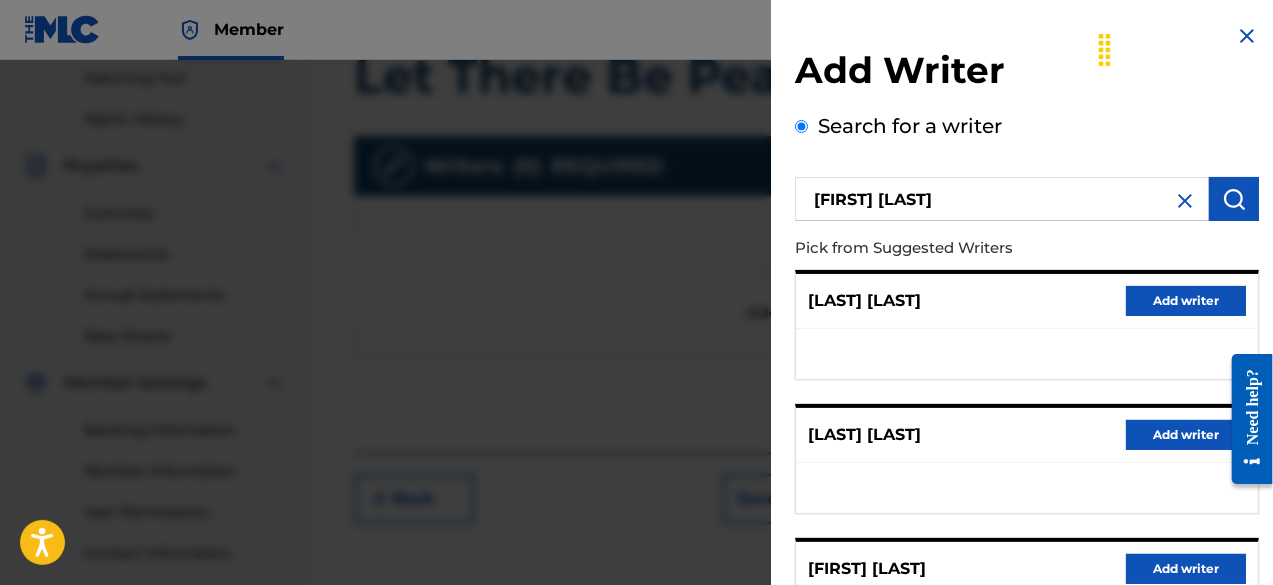scroll, scrollTop: 504, scrollLeft: 0, axis: vertical 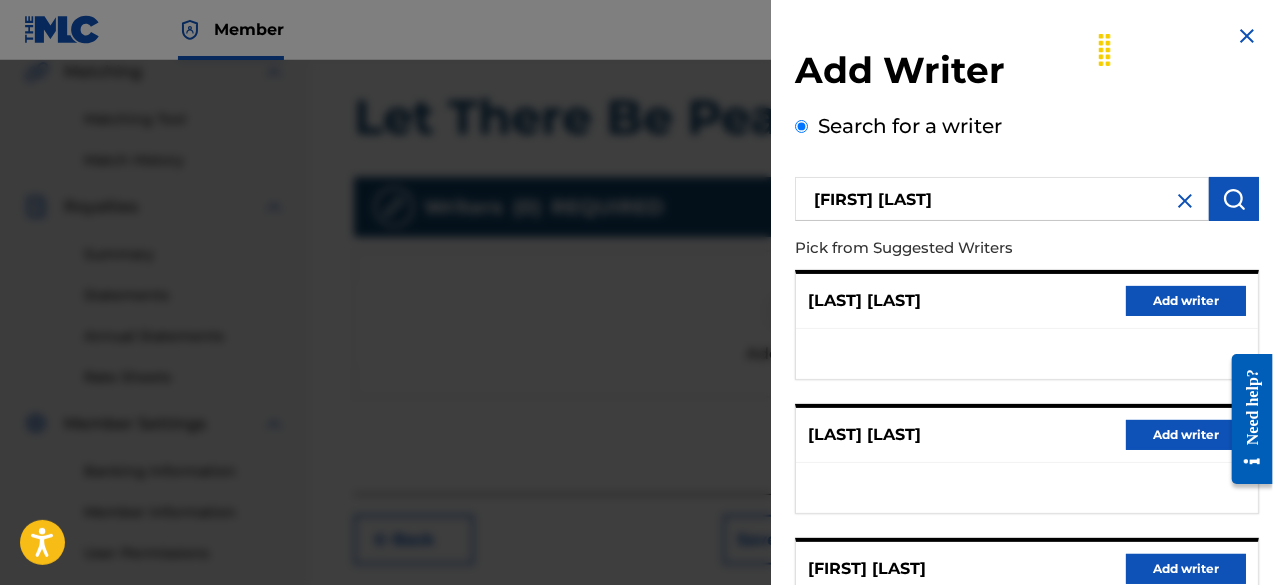 drag, startPoint x: 1260, startPoint y: 122, endPoint x: 1253, endPoint y: 134, distance: 13.892444 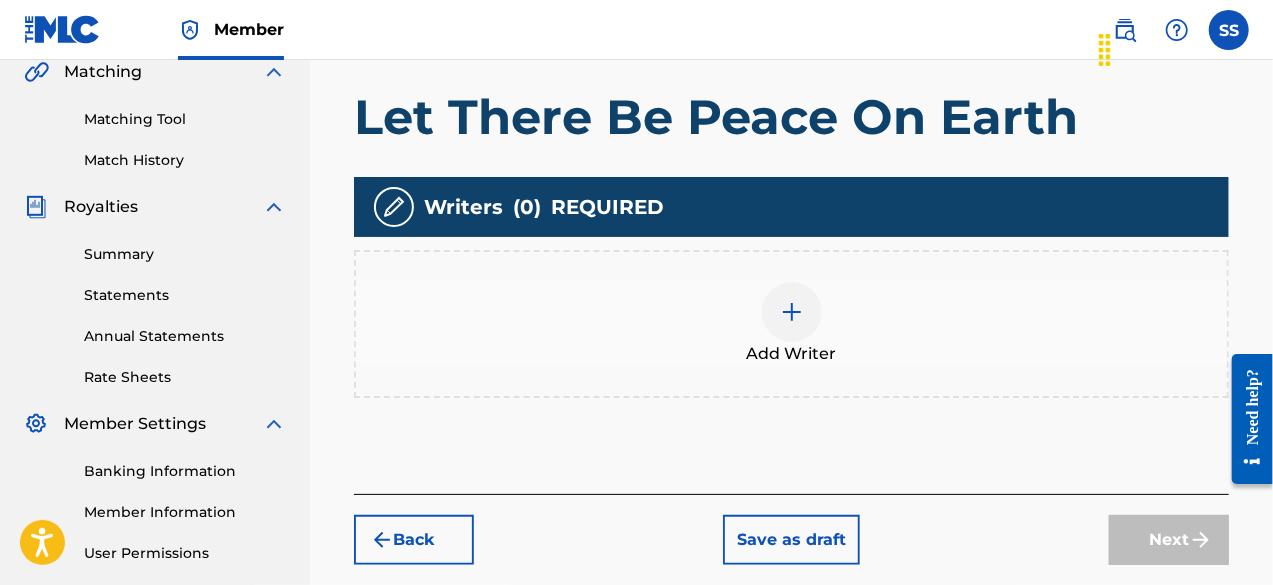 click at bounding box center (1229, 30) 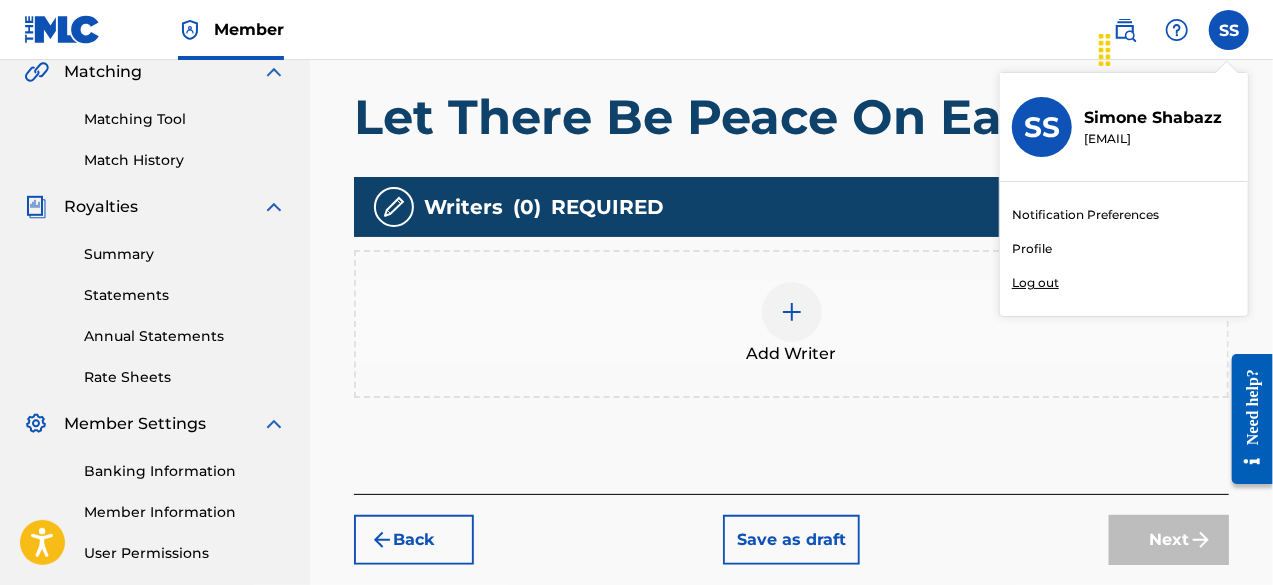click on "Log out" at bounding box center [1035, 283] 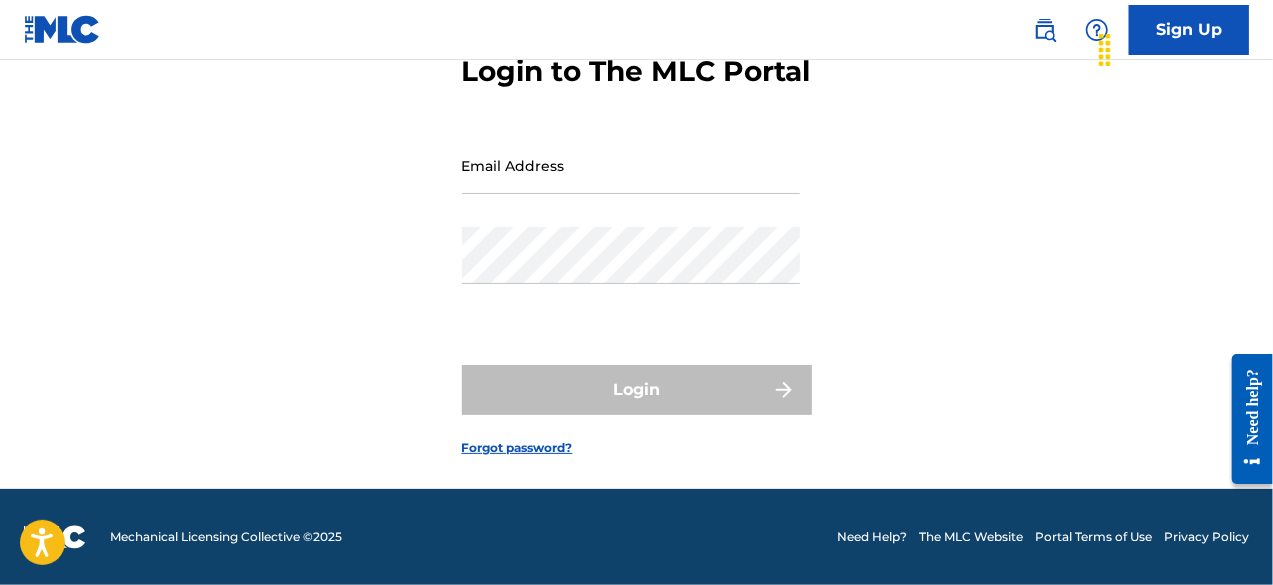 scroll, scrollTop: 0, scrollLeft: 0, axis: both 